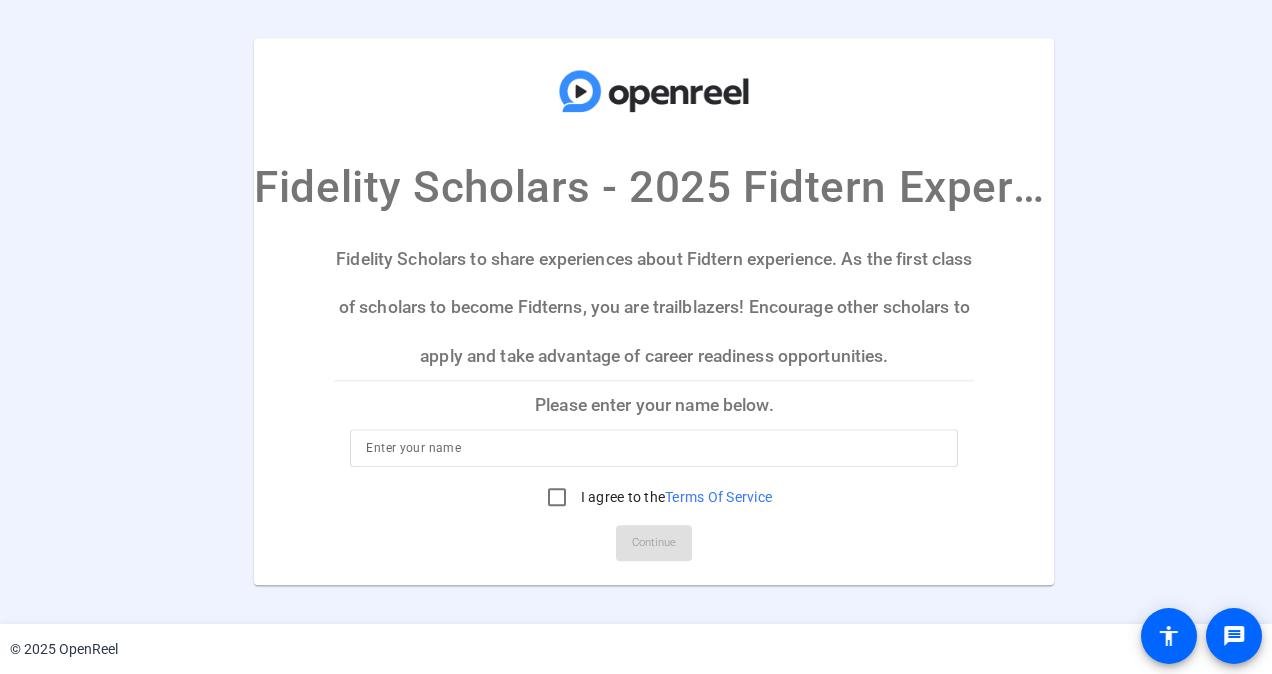 scroll, scrollTop: 0, scrollLeft: 0, axis: both 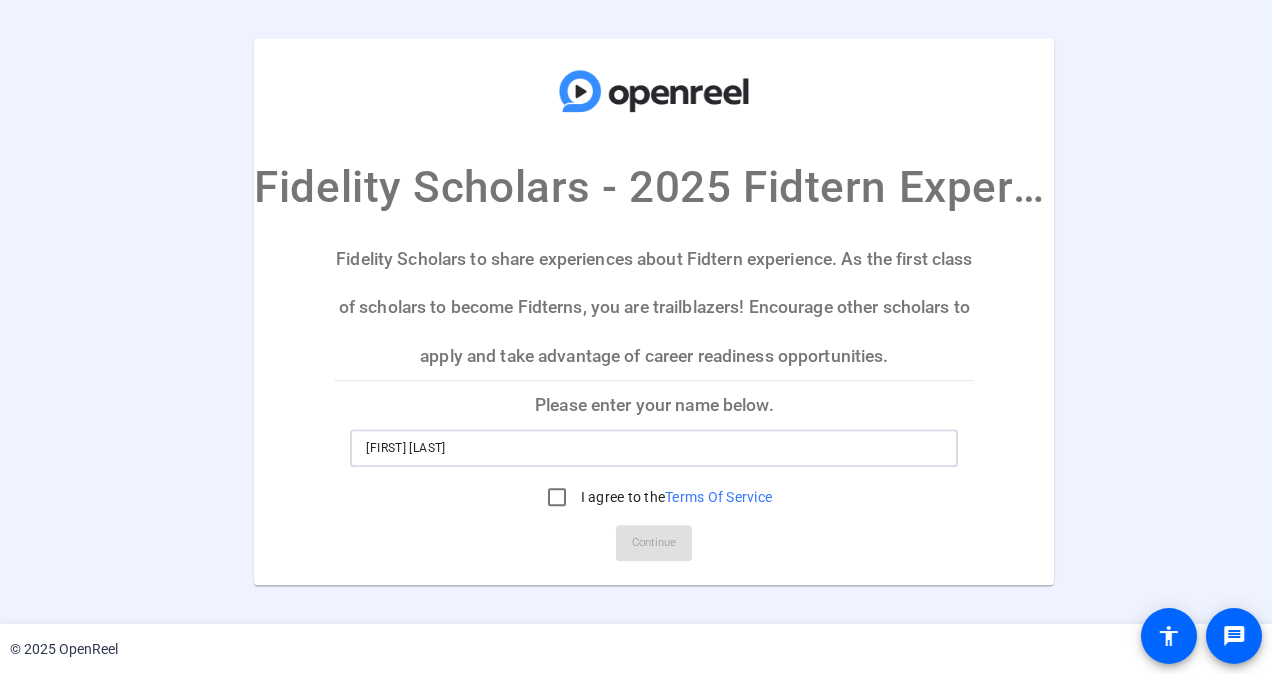 type on "Chicken salad" 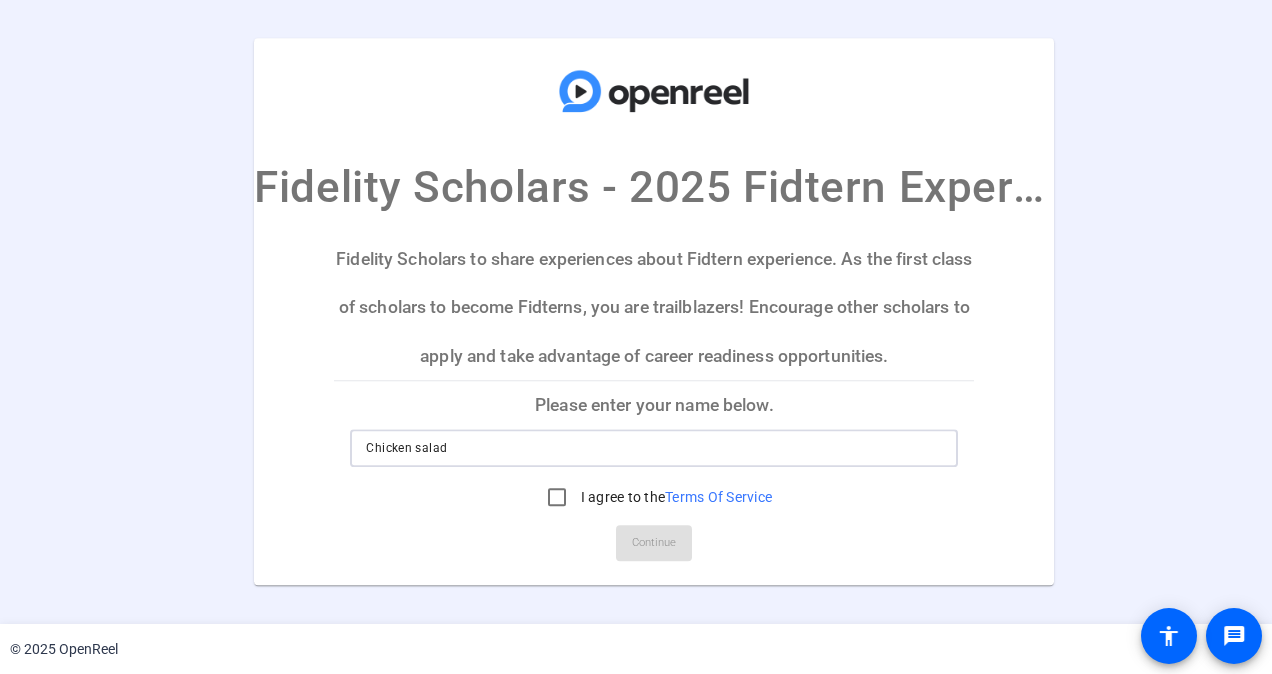 drag, startPoint x: 527, startPoint y: 444, endPoint x: 341, endPoint y: 443, distance: 186.00269 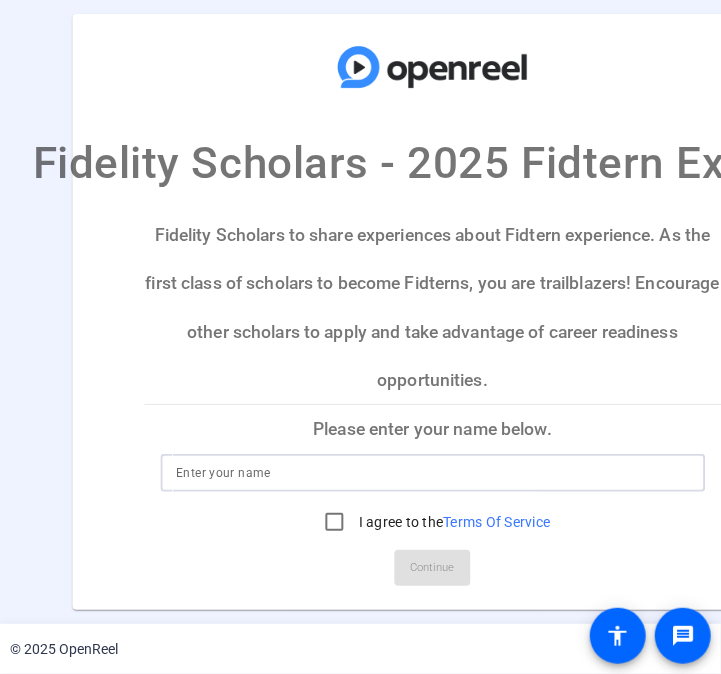 click 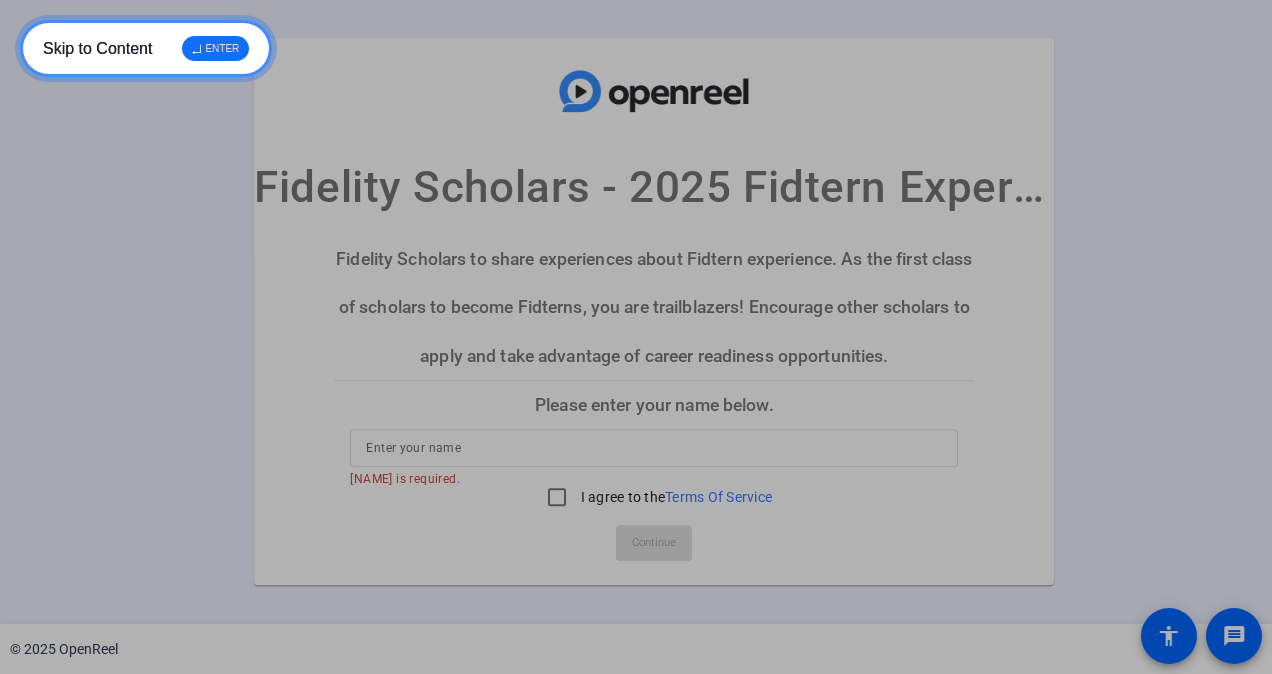 click on "Skip to Content ↵ ENTER" at bounding box center [146, 48] 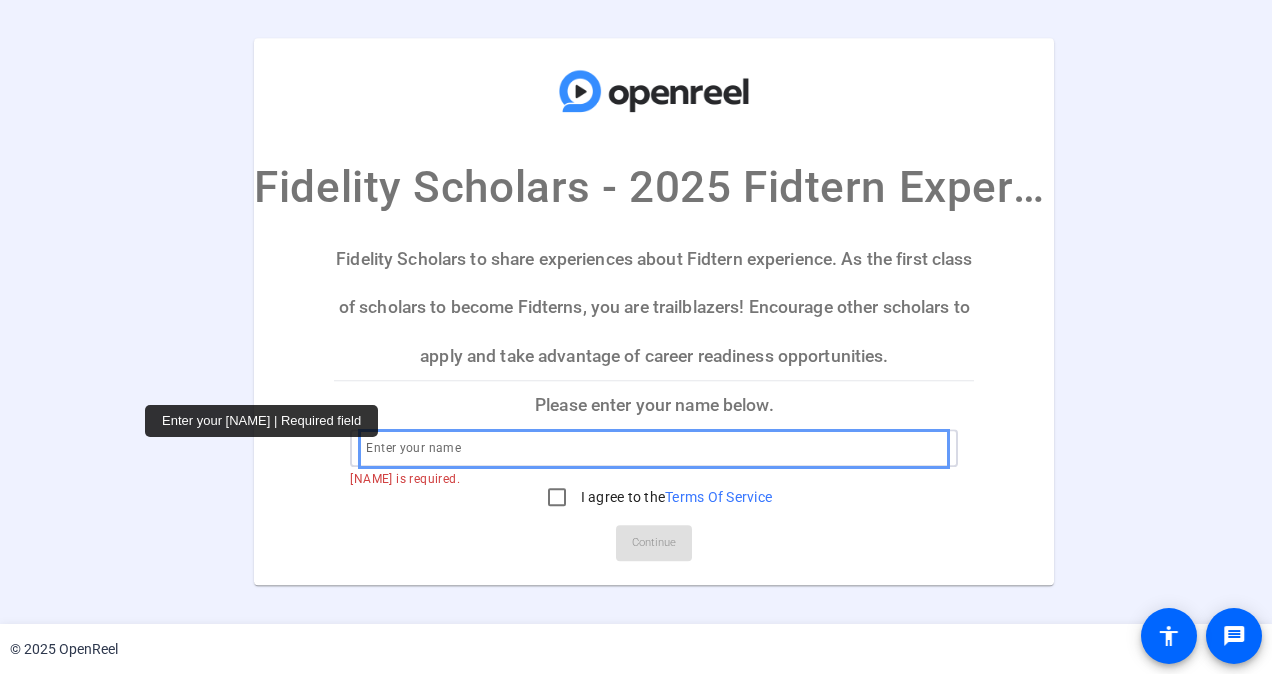 click at bounding box center [654, 449] 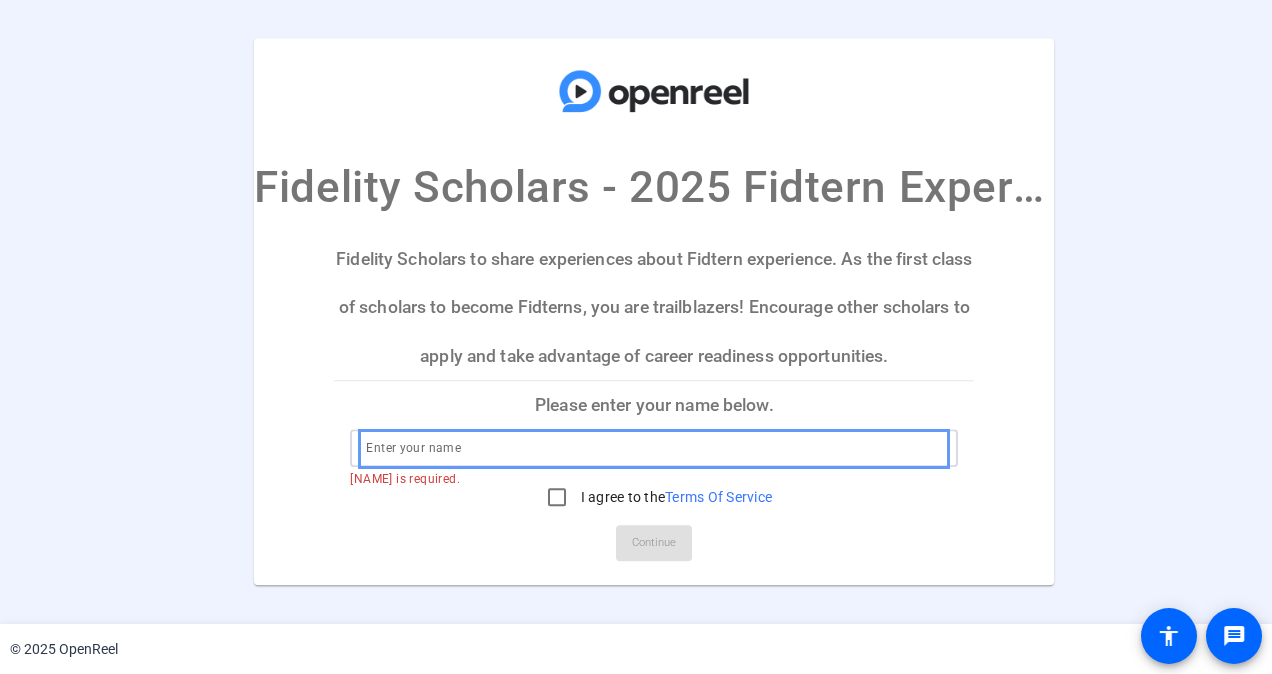 click at bounding box center (654, 449) 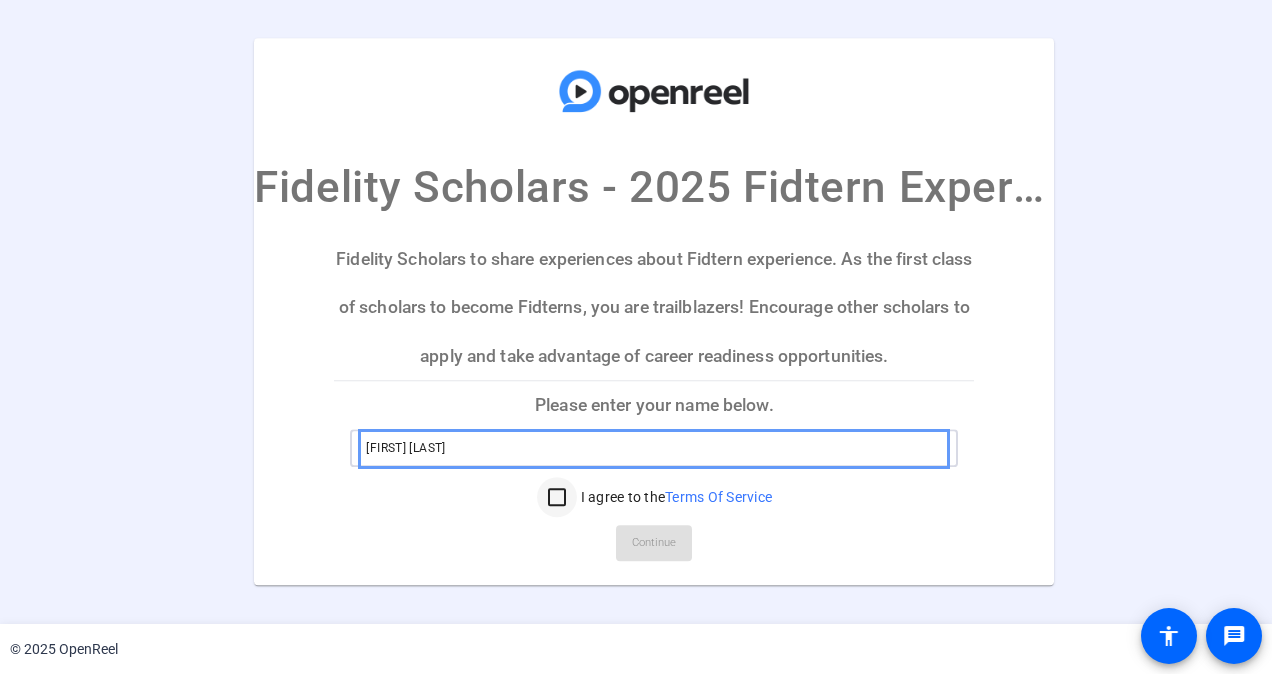 type on "Rhian Clarkson" 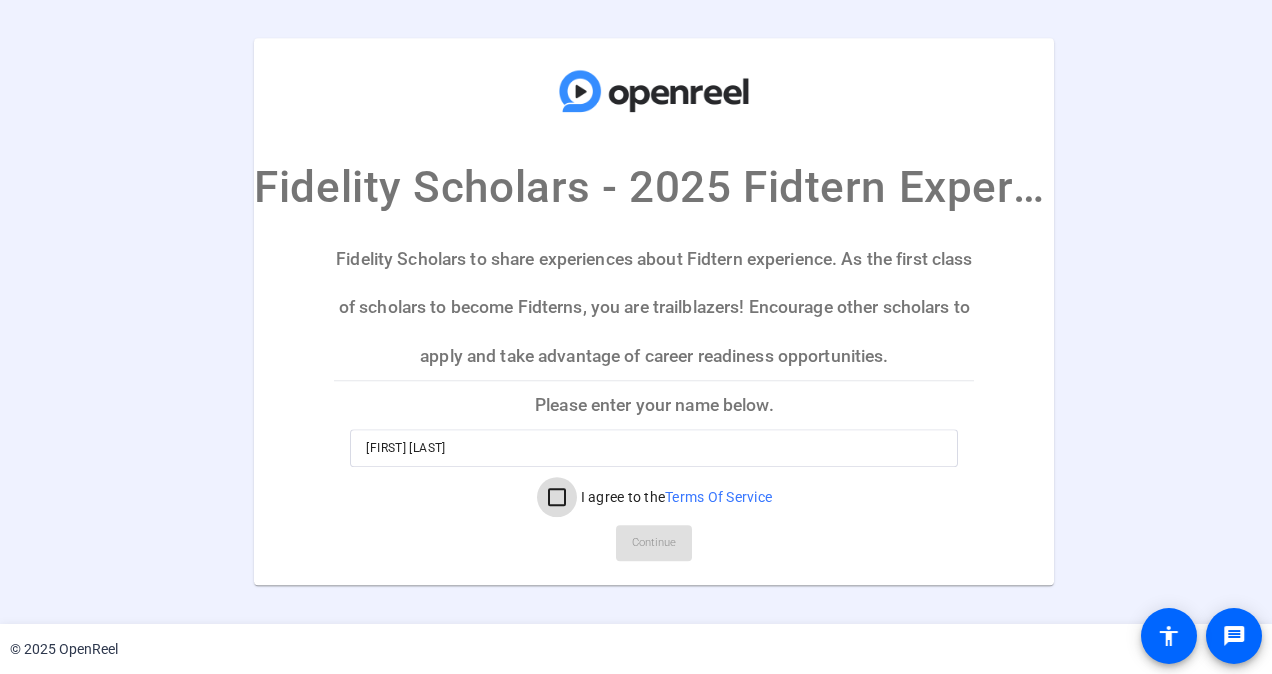 click at bounding box center (557, 498) 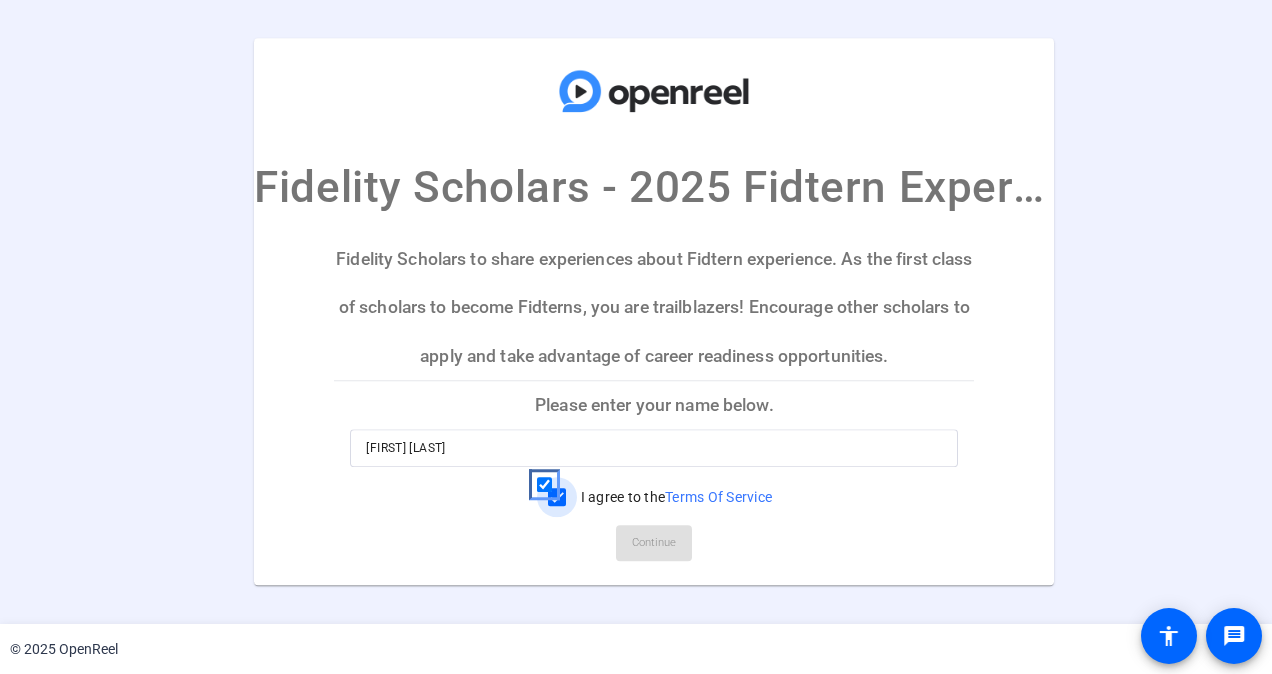 checkbox on "true" 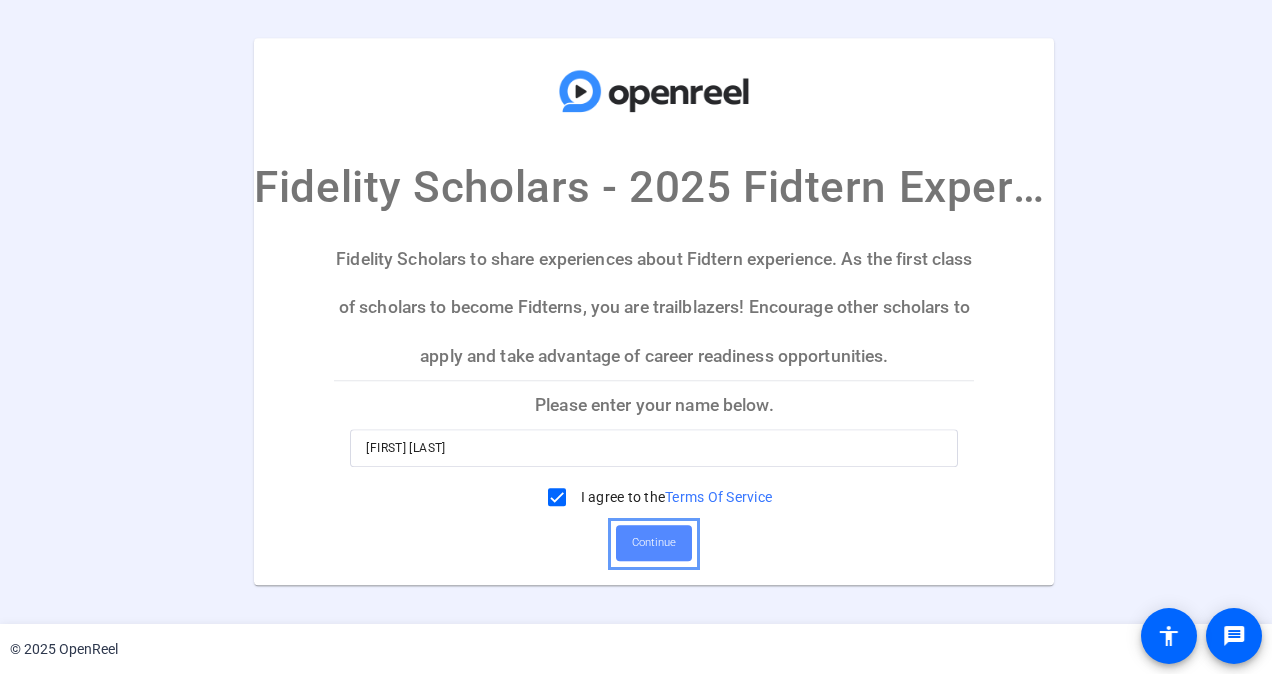 click on "Continue" 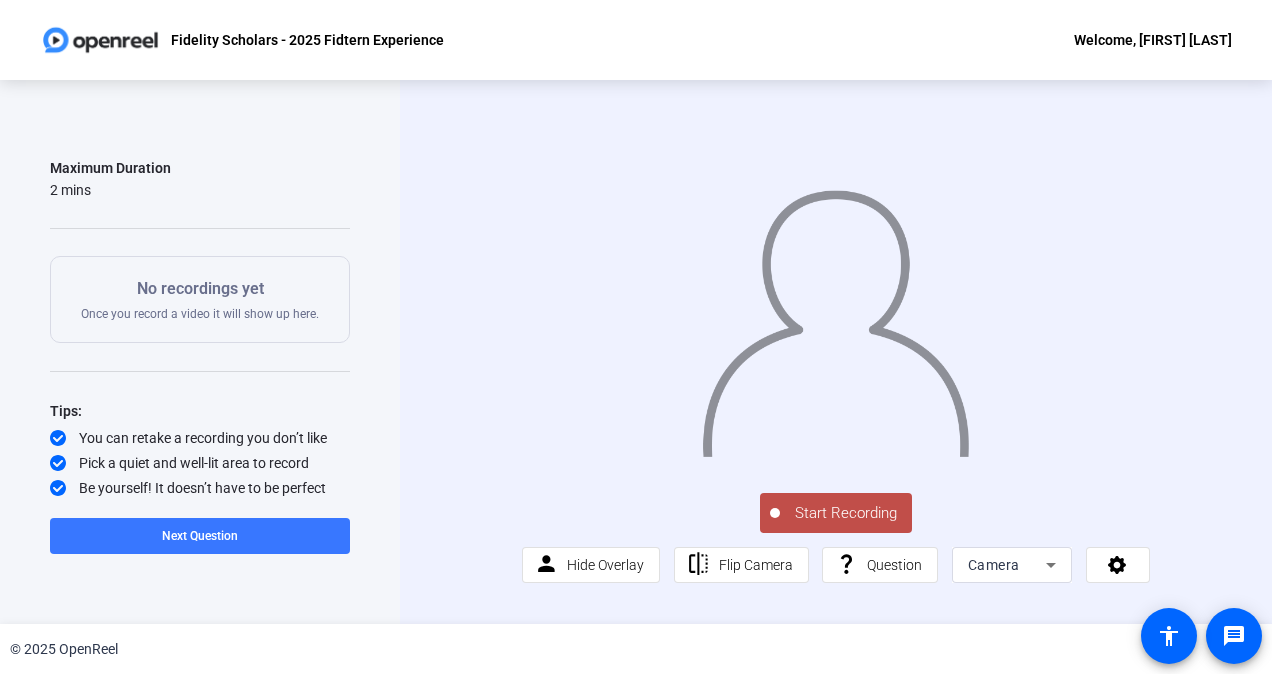 scroll, scrollTop: 0, scrollLeft: 0, axis: both 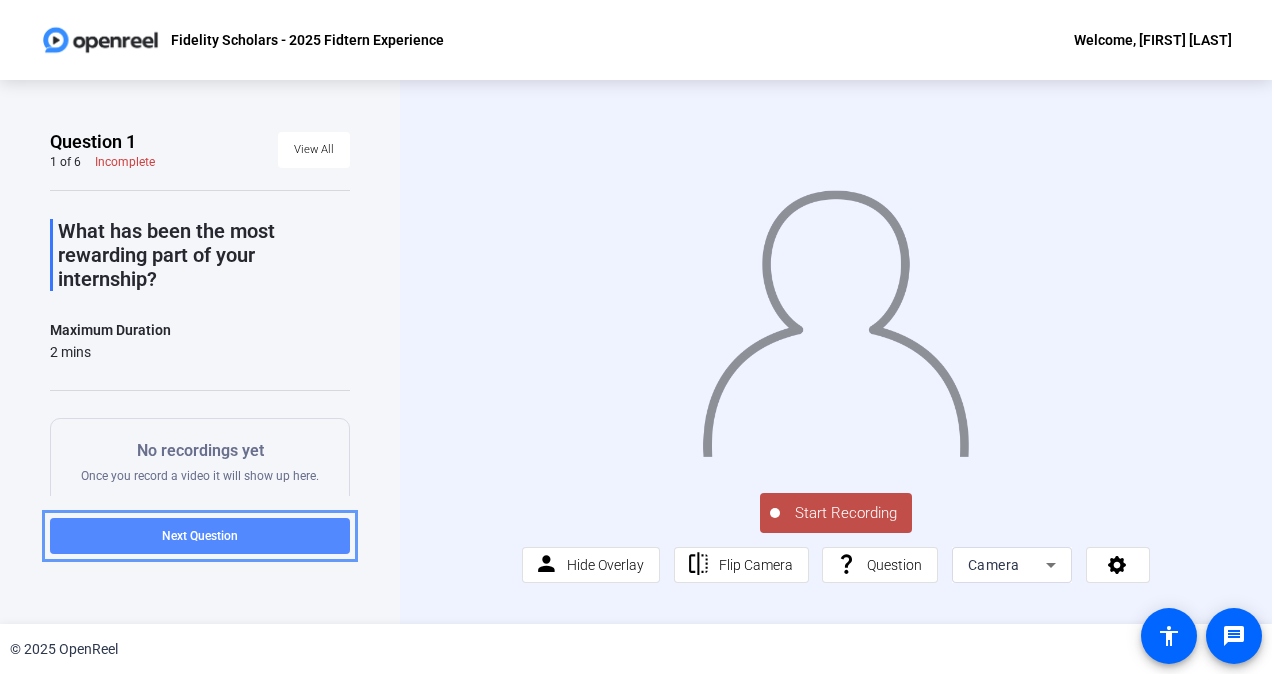 click 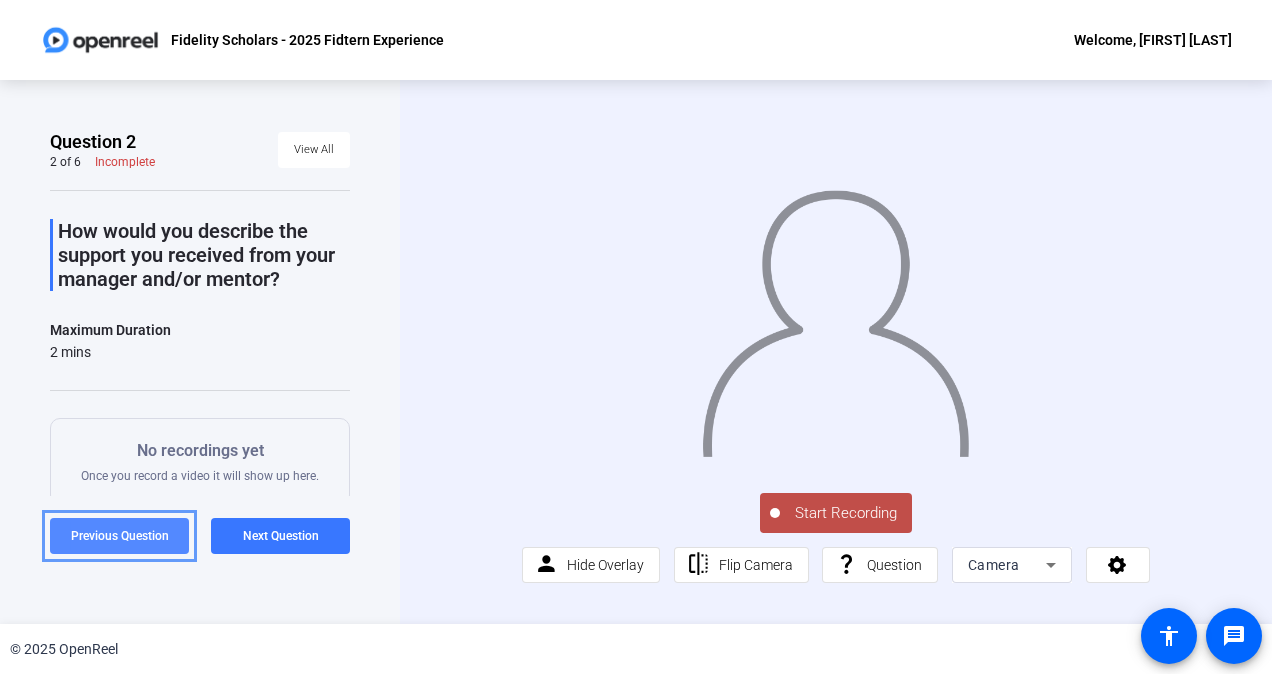 click on "Previous Question" 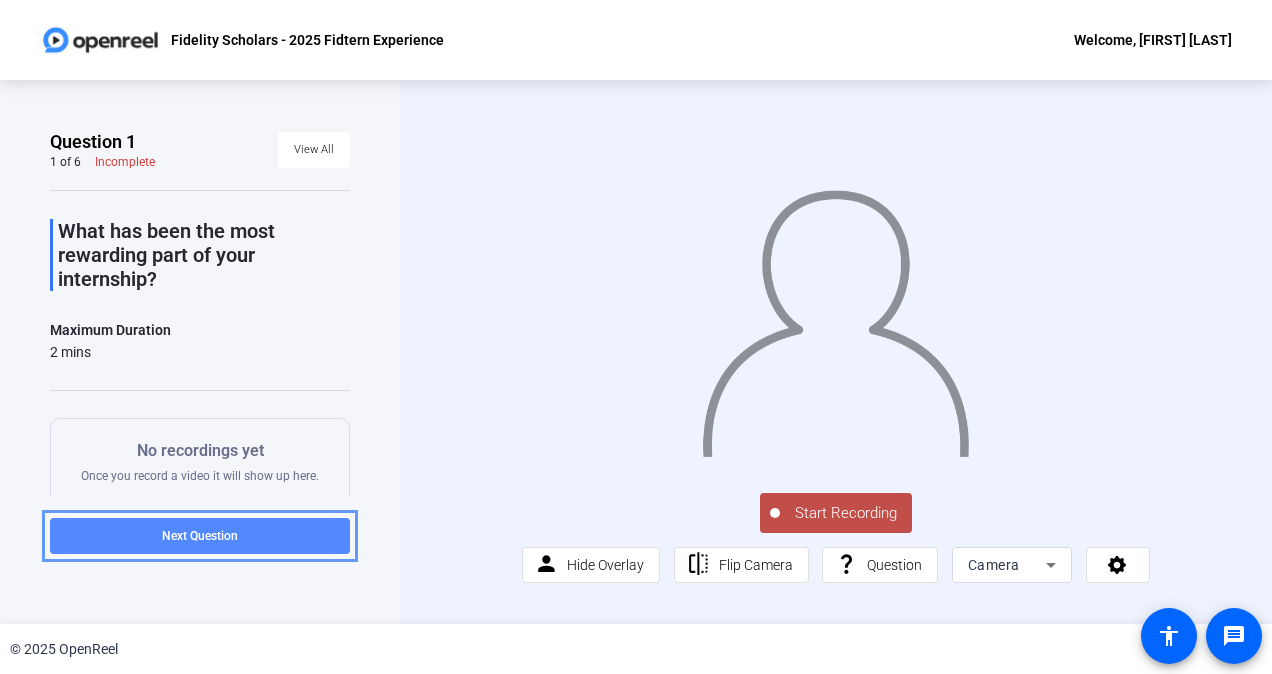click 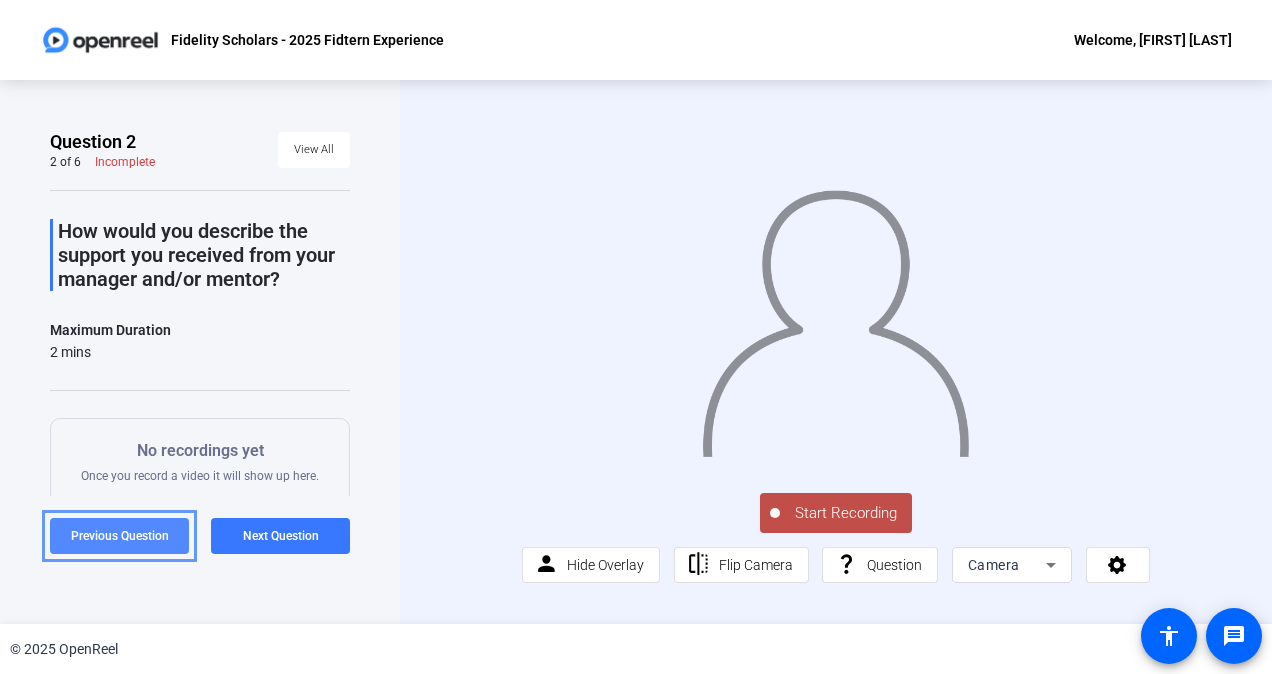 click on "Previous Question" 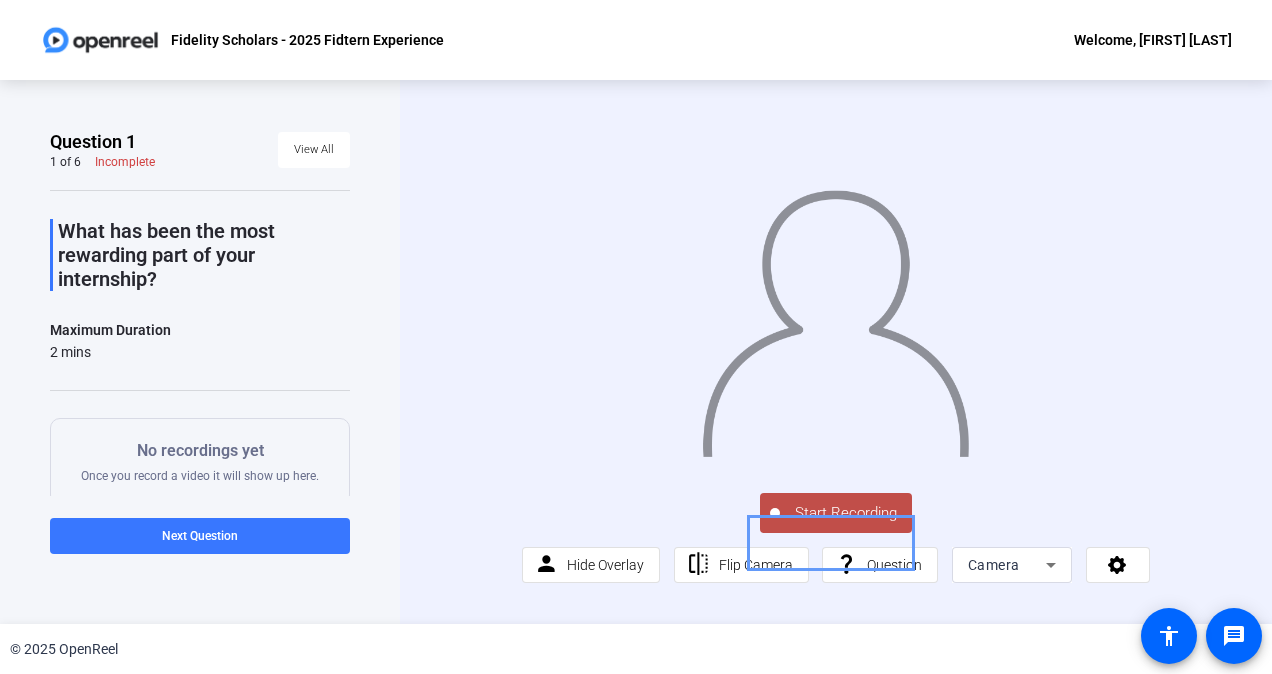click on "Start Recording" 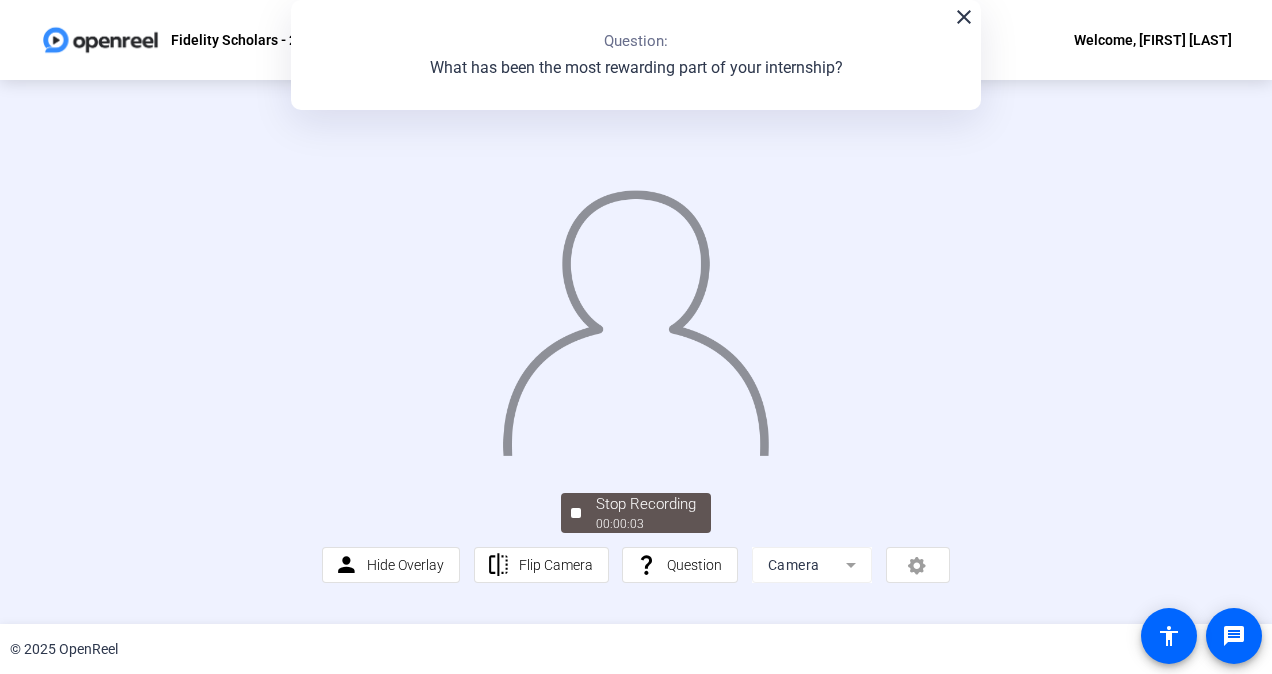 scroll, scrollTop: 106, scrollLeft: 0, axis: vertical 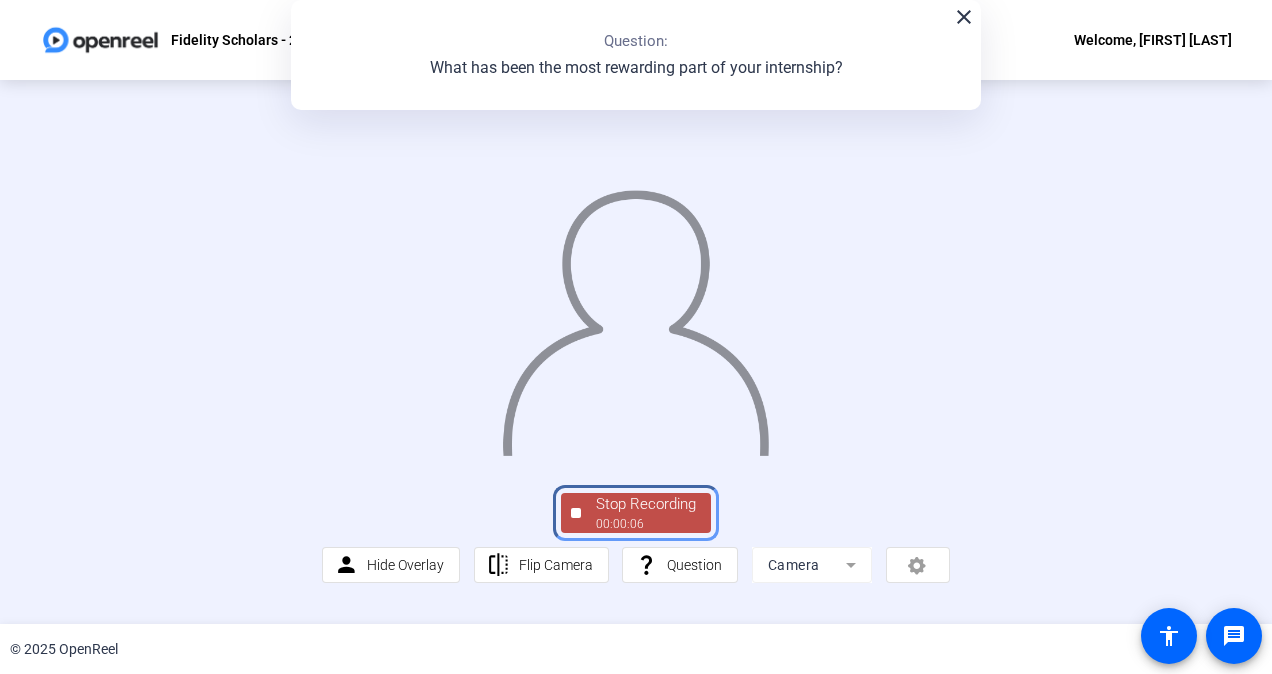 click on "Stop Recording  00:00:06" 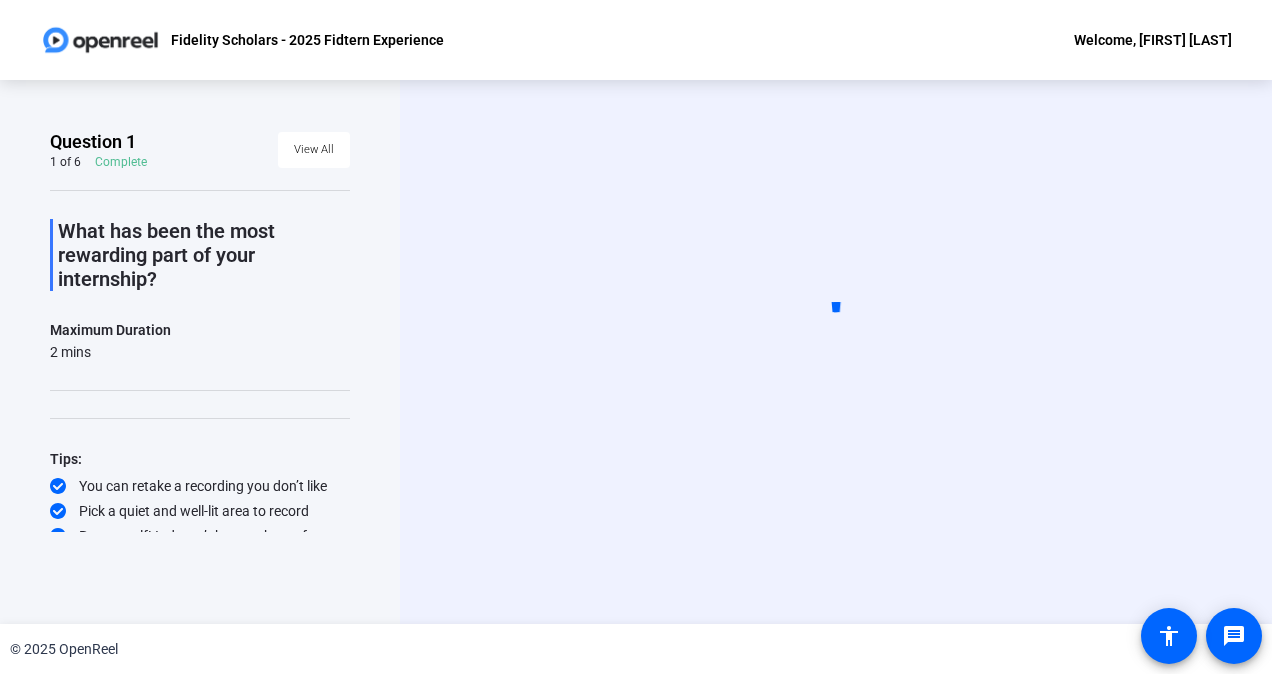 scroll, scrollTop: 0, scrollLeft: 0, axis: both 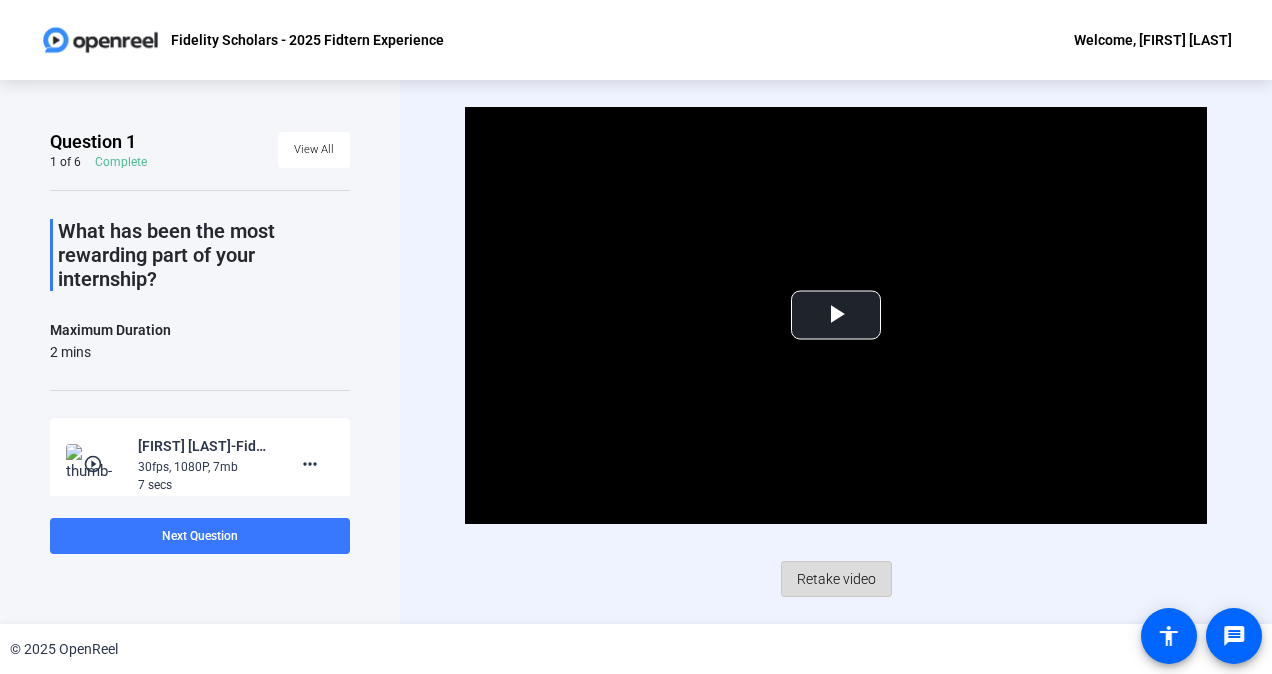 click on "Retake video" 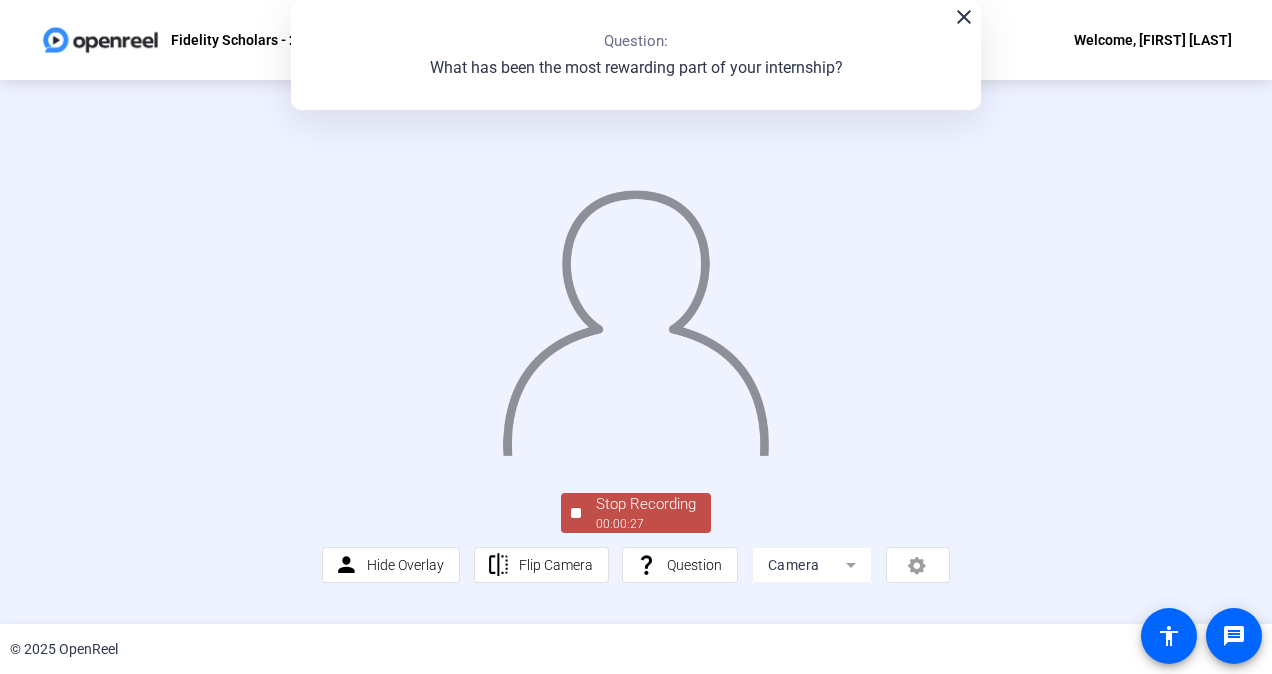 scroll, scrollTop: 88, scrollLeft: 0, axis: vertical 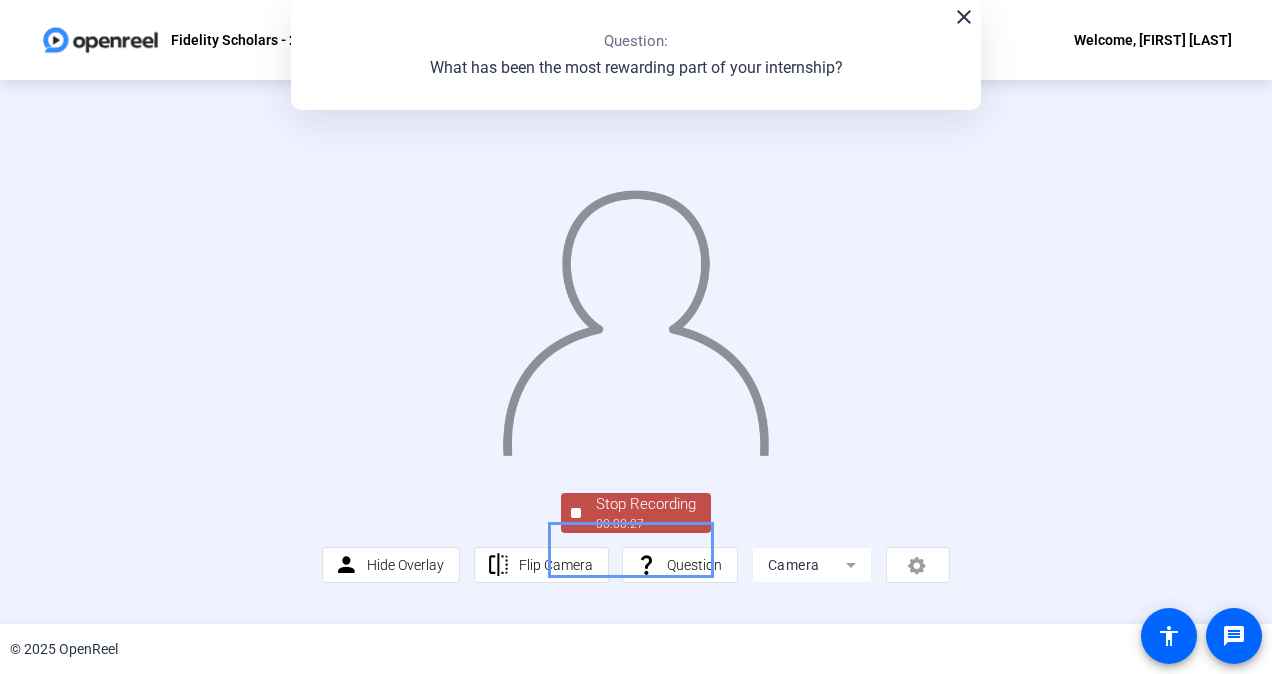 click on "Stop Recording" 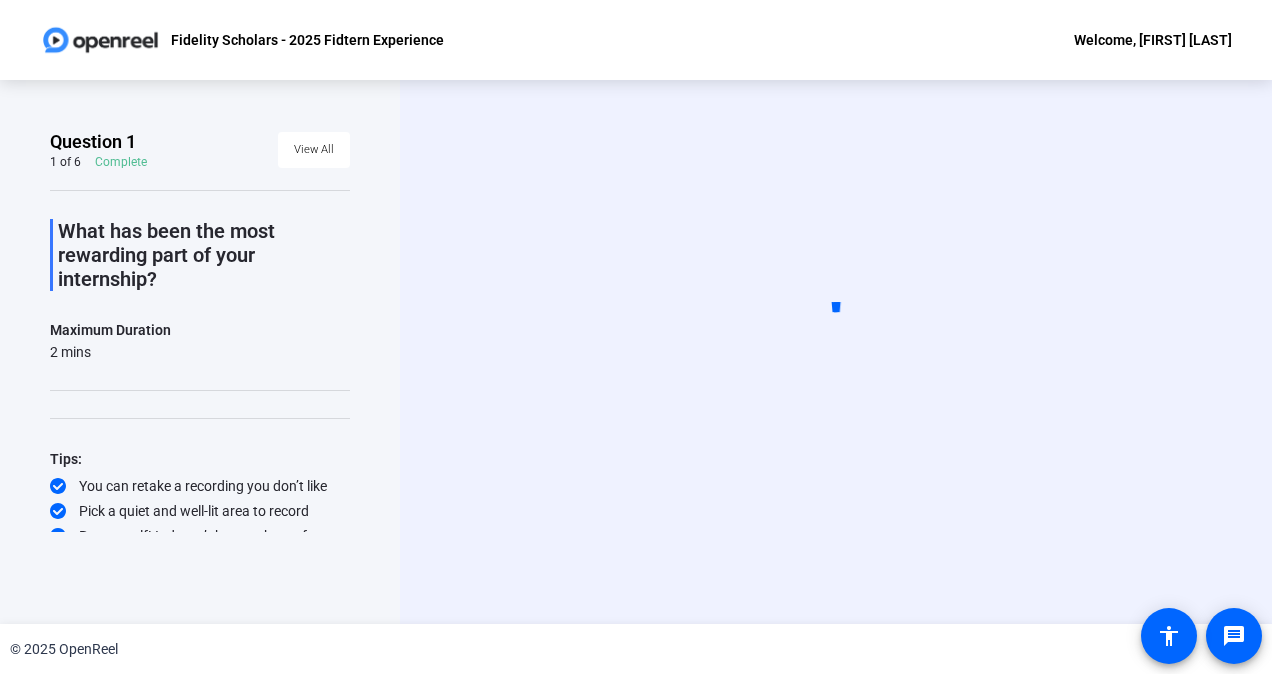 scroll, scrollTop: 0, scrollLeft: 0, axis: both 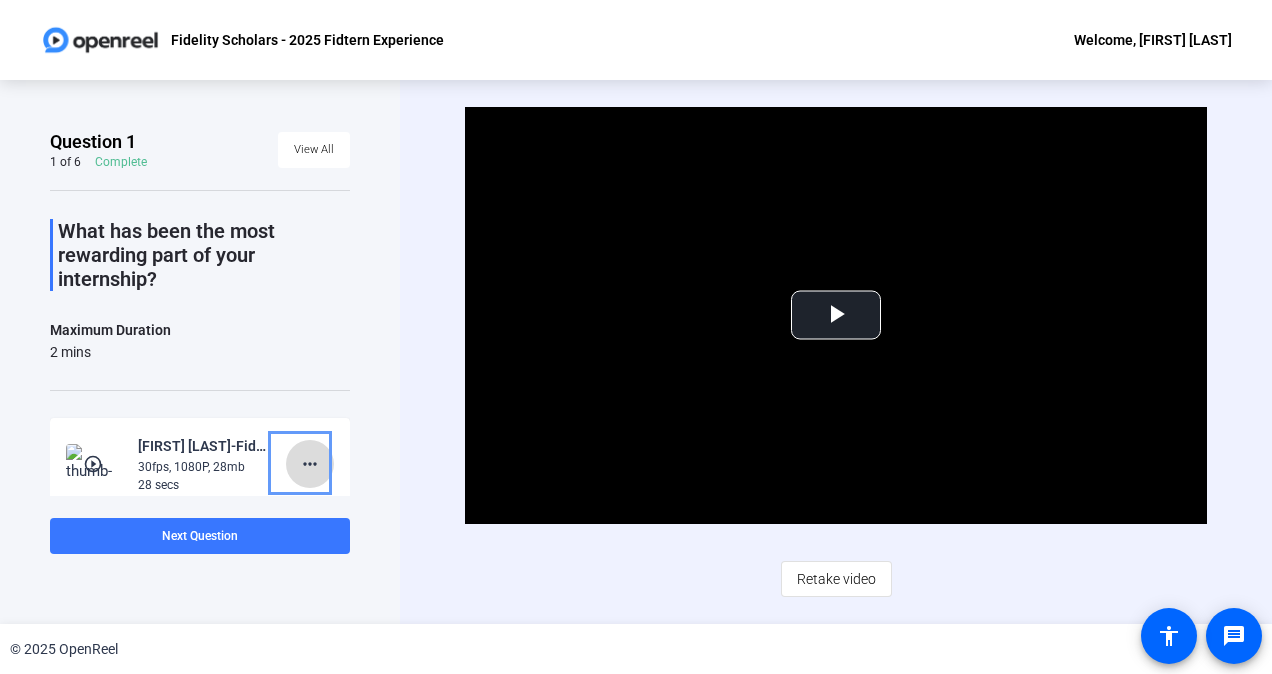 click on "more_horiz" 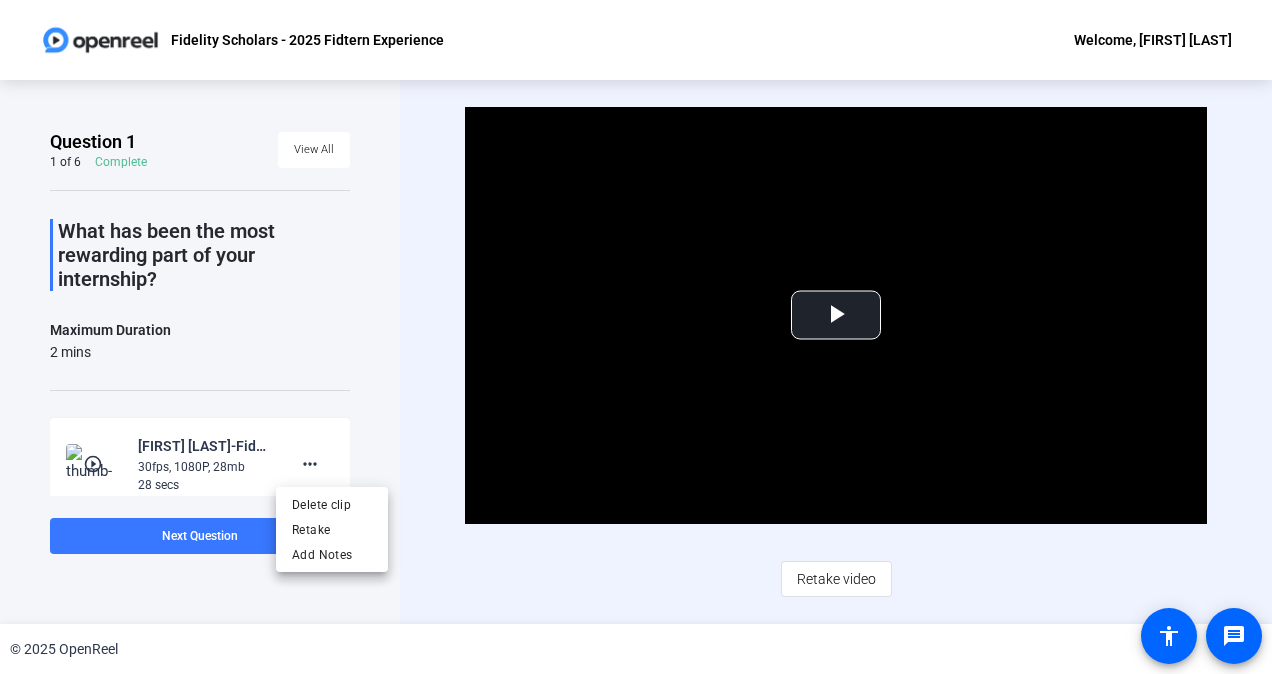 click at bounding box center [636, 337] 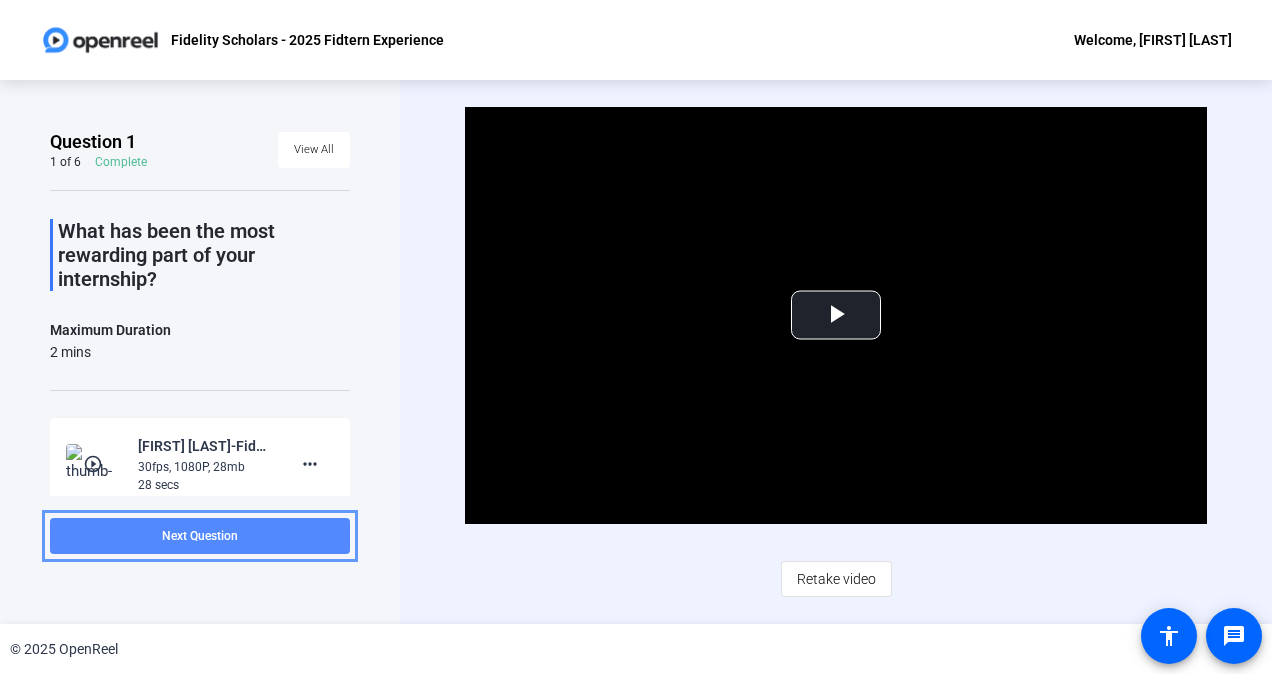 click 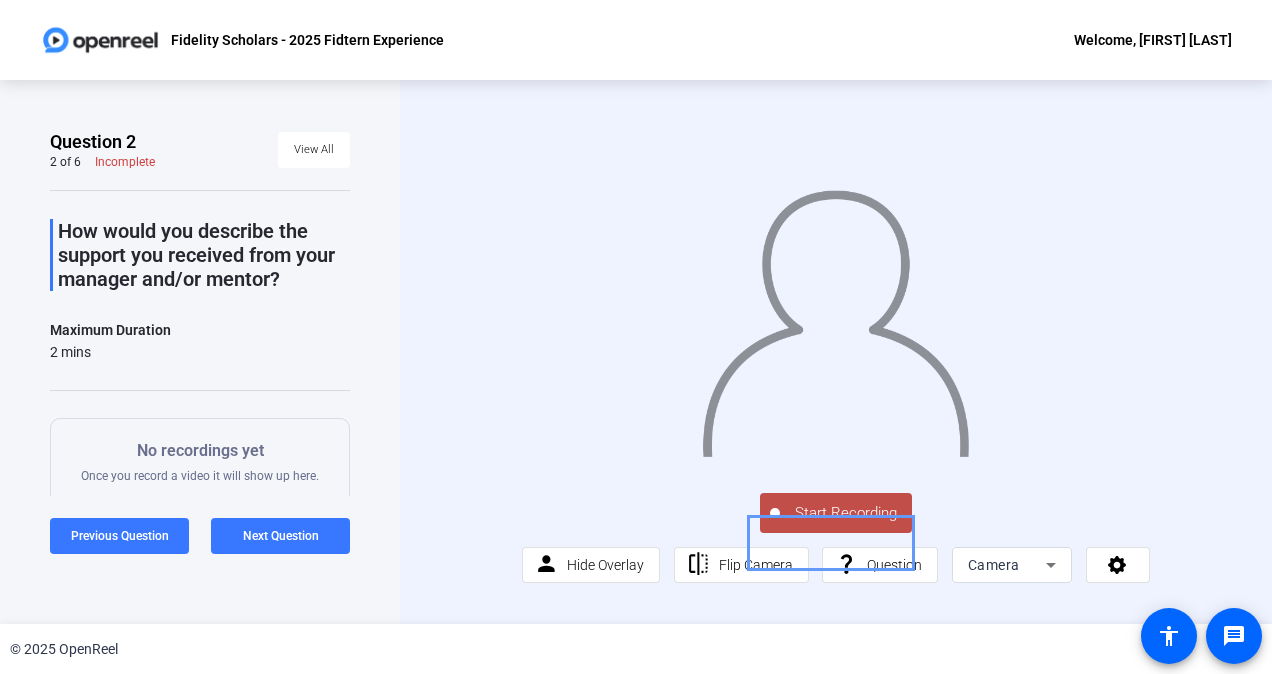 click on "Start Recording" 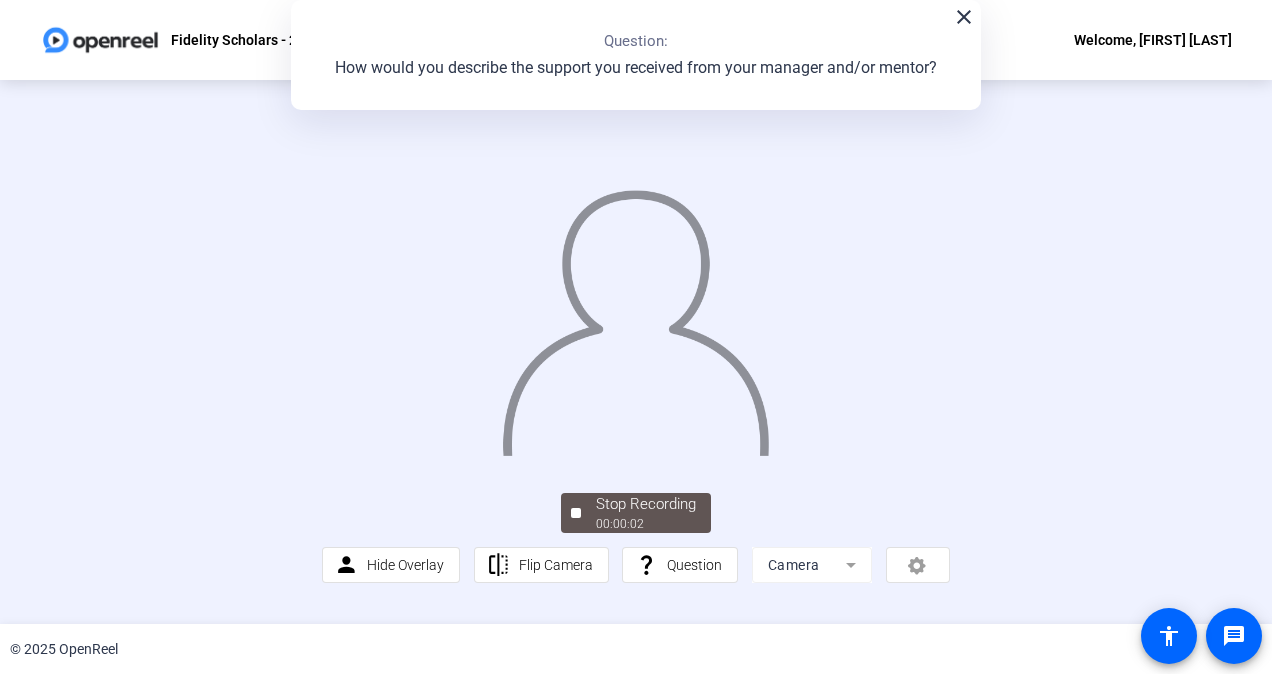 scroll, scrollTop: 106, scrollLeft: 0, axis: vertical 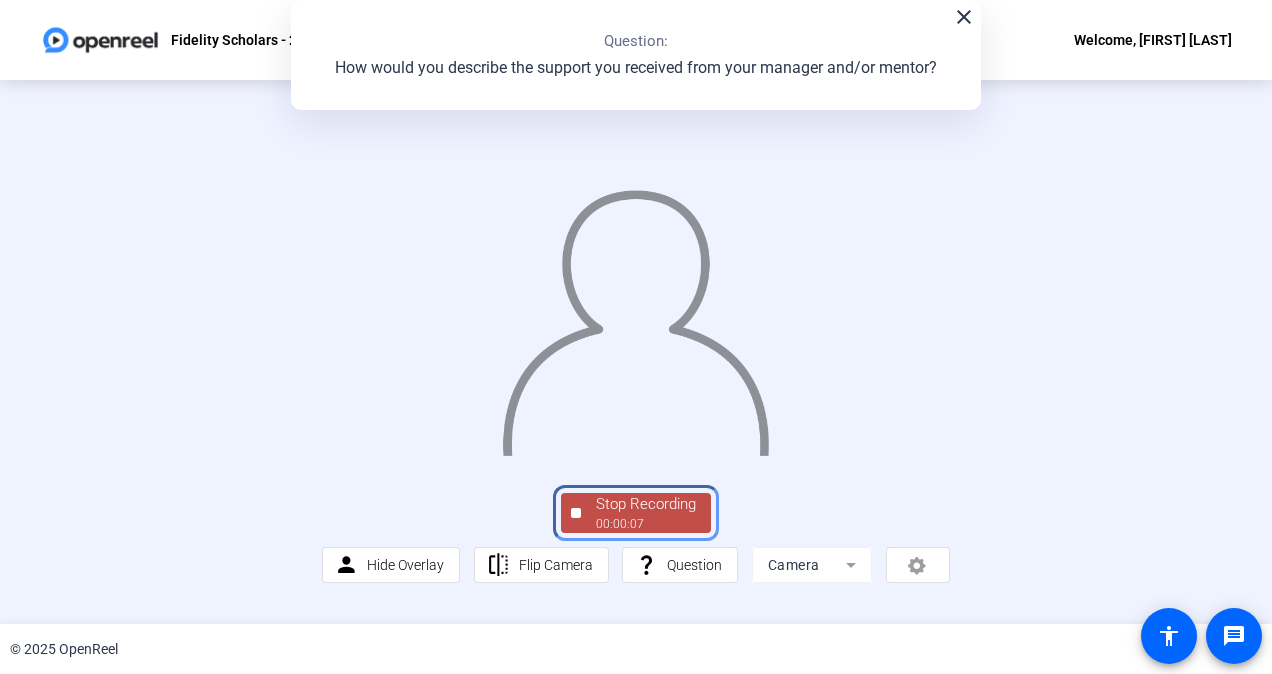 click on "Stop Recording" 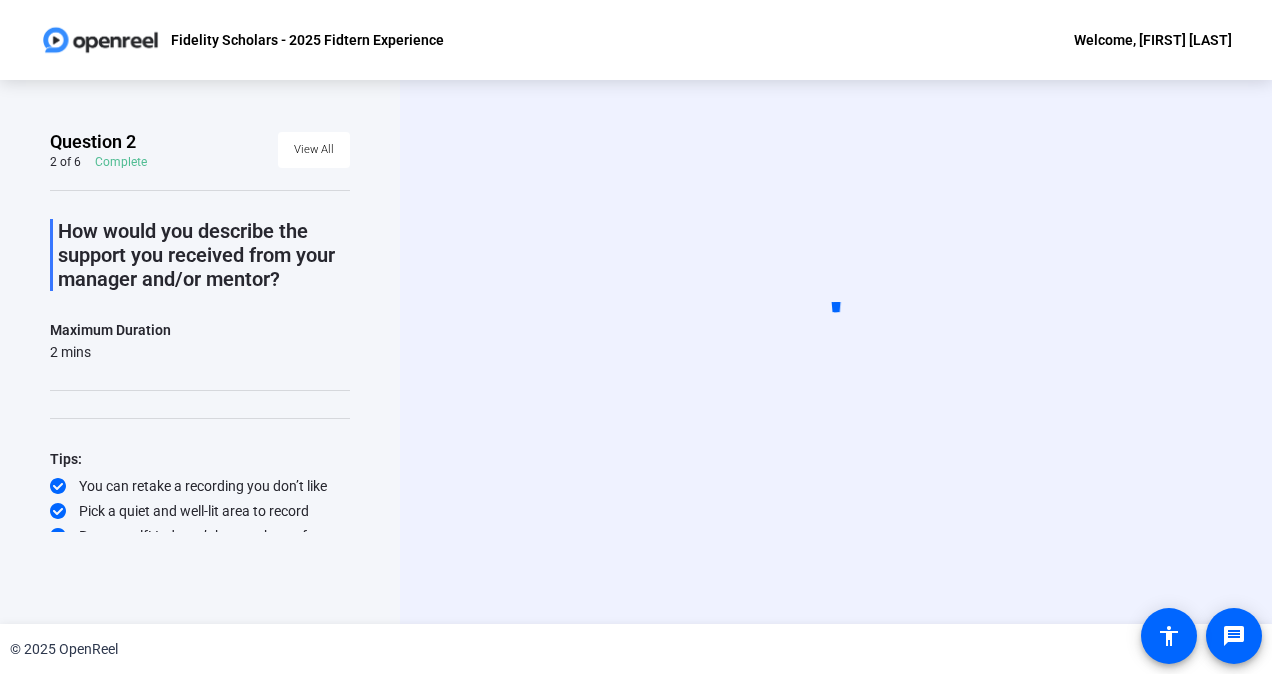 scroll, scrollTop: 0, scrollLeft: 0, axis: both 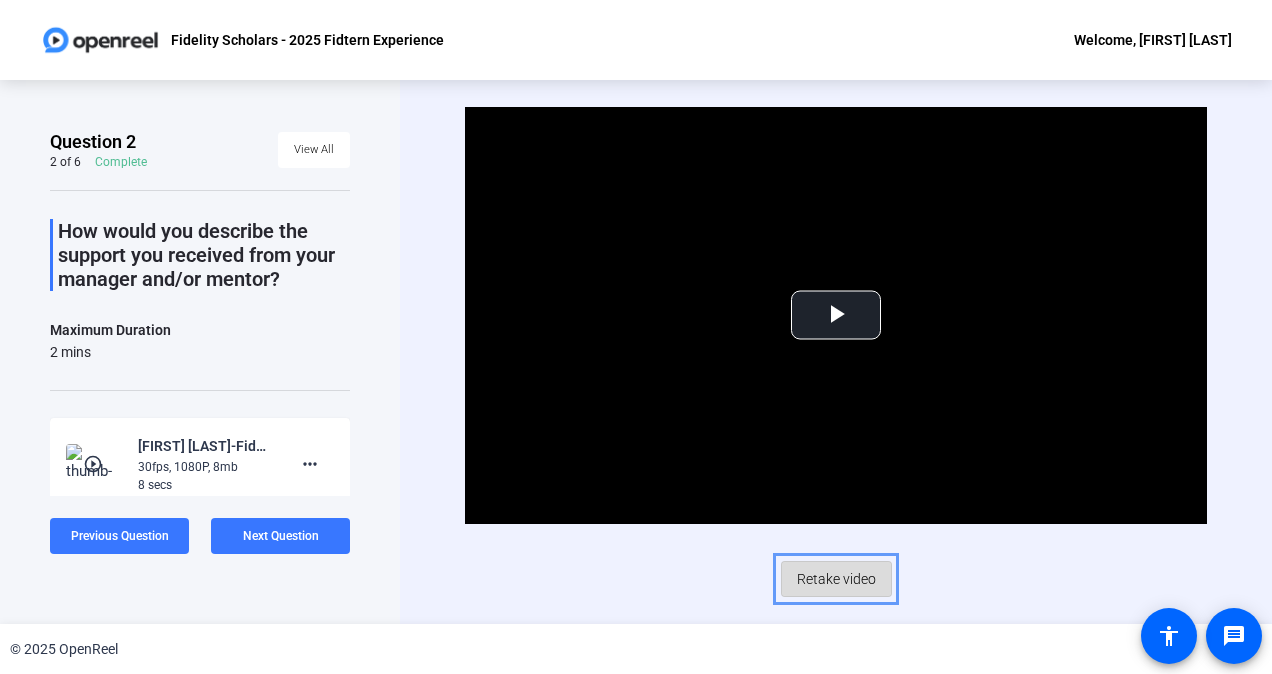 click 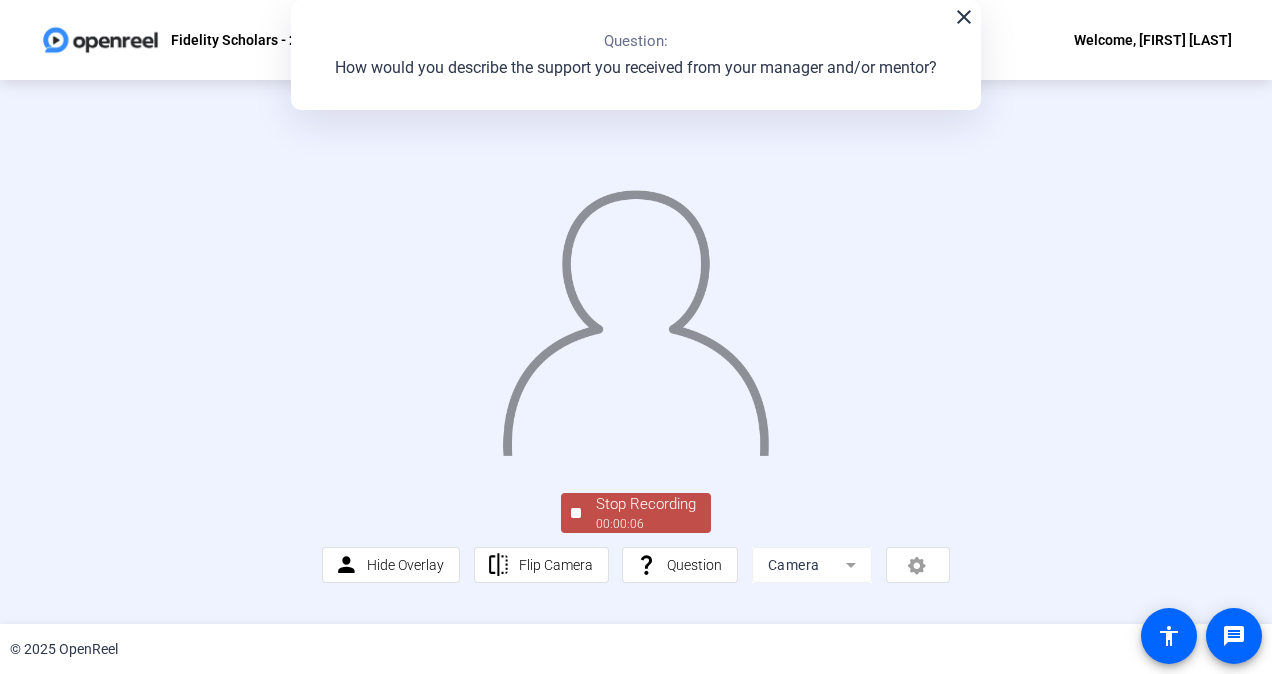scroll, scrollTop: 106, scrollLeft: 0, axis: vertical 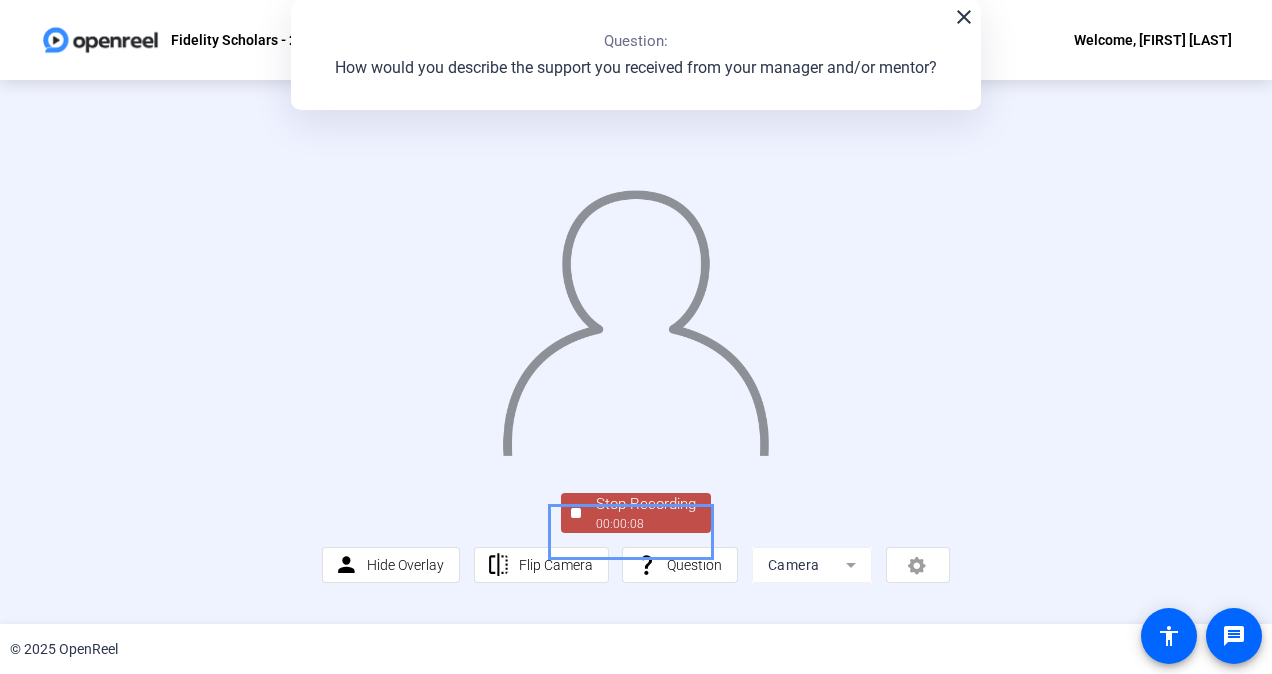 click on "00:00:08" 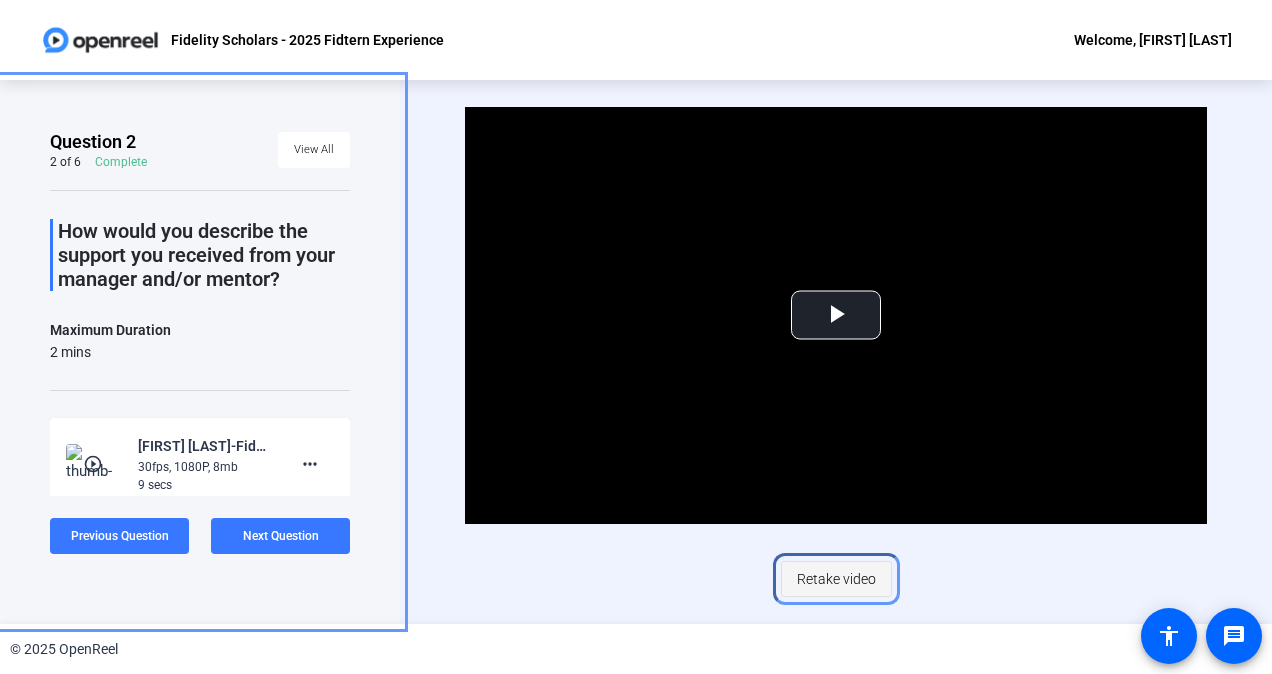 click 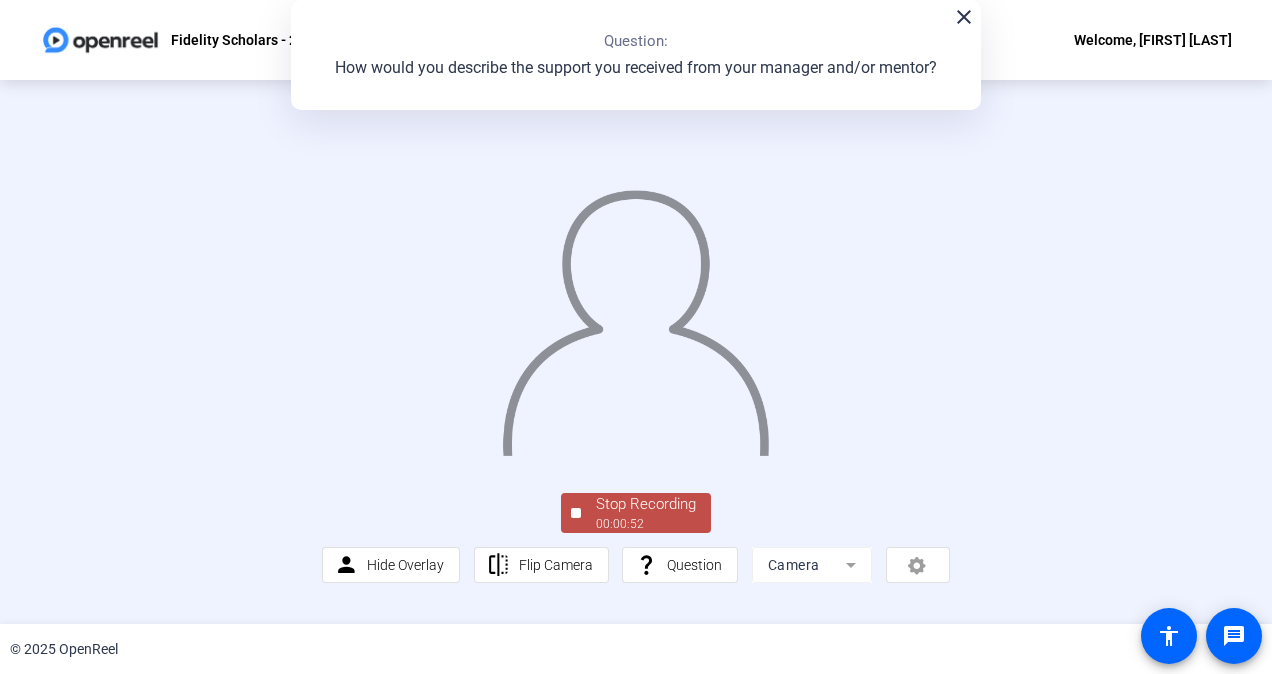 click on "Stop Recording  00:00:52  person  Hide Overlay flip Flip Camera question_mark  Question Camera" 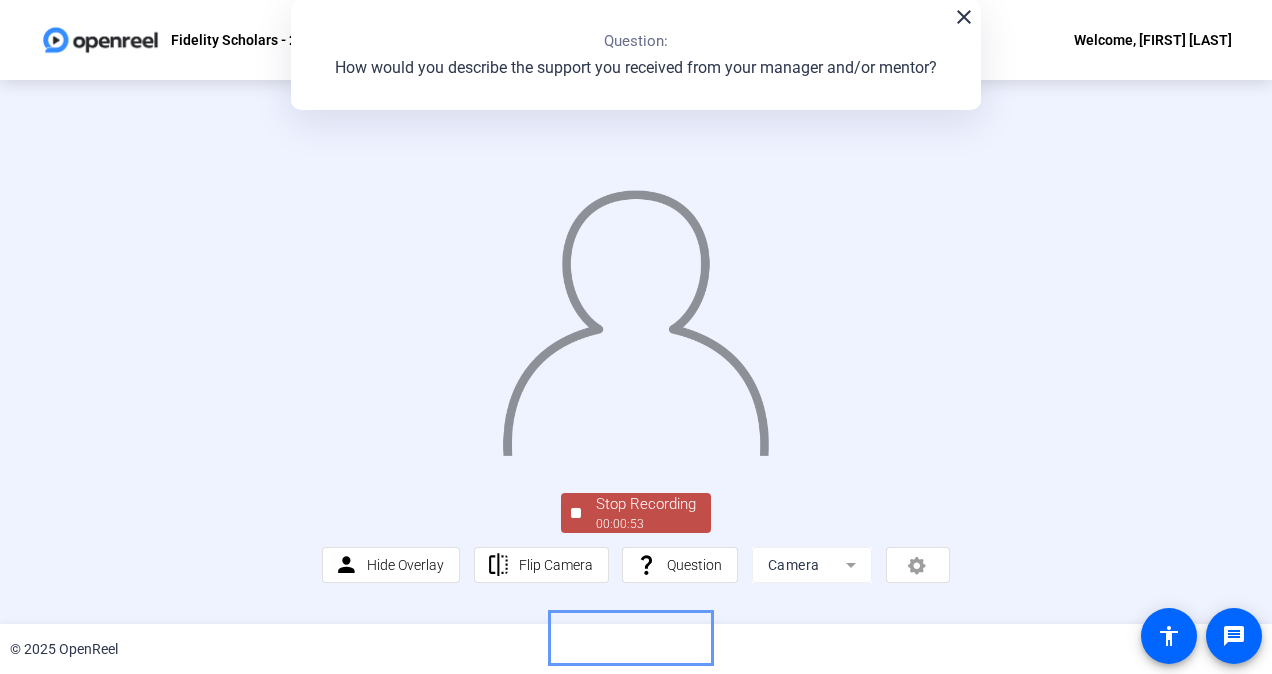 click on "Stop Recording" 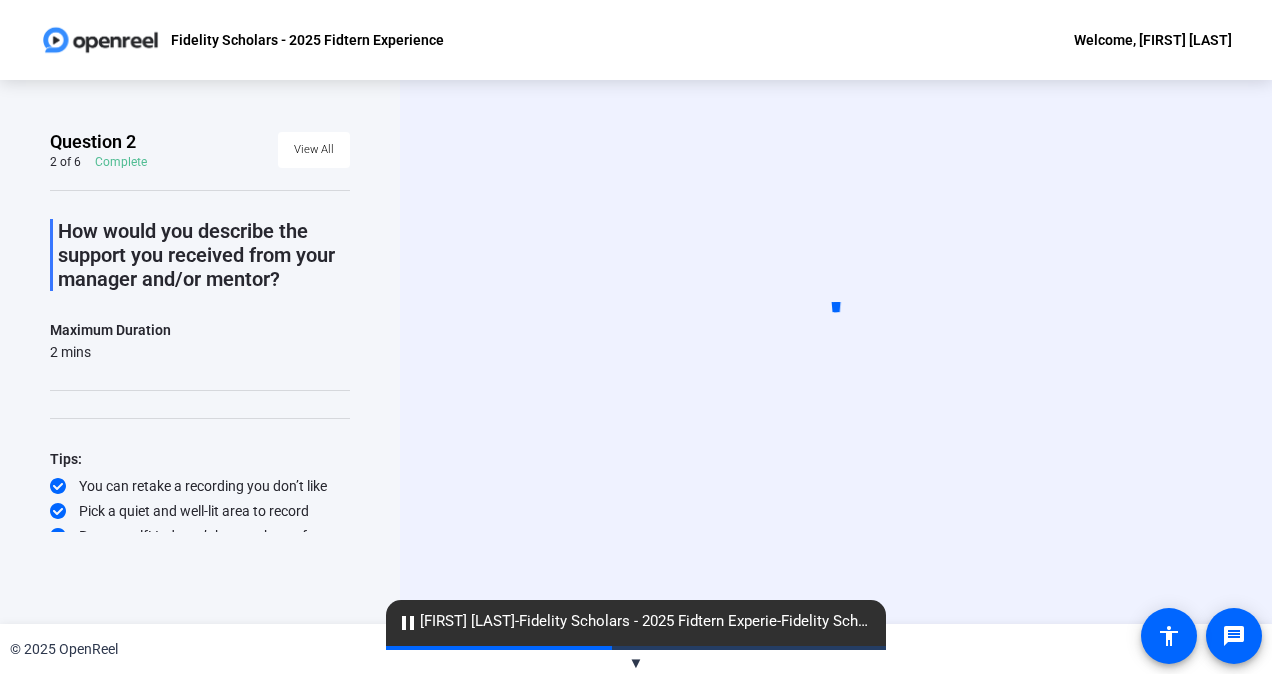 scroll, scrollTop: 12, scrollLeft: 0, axis: vertical 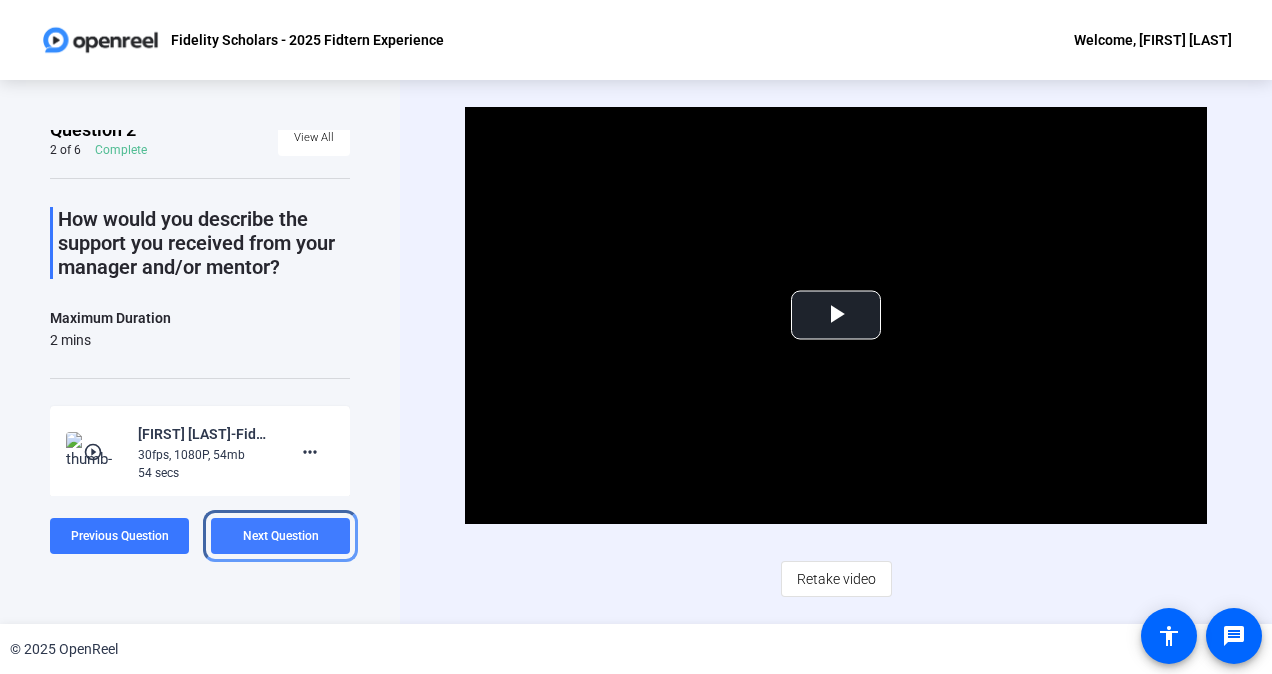 click on "Next Question" 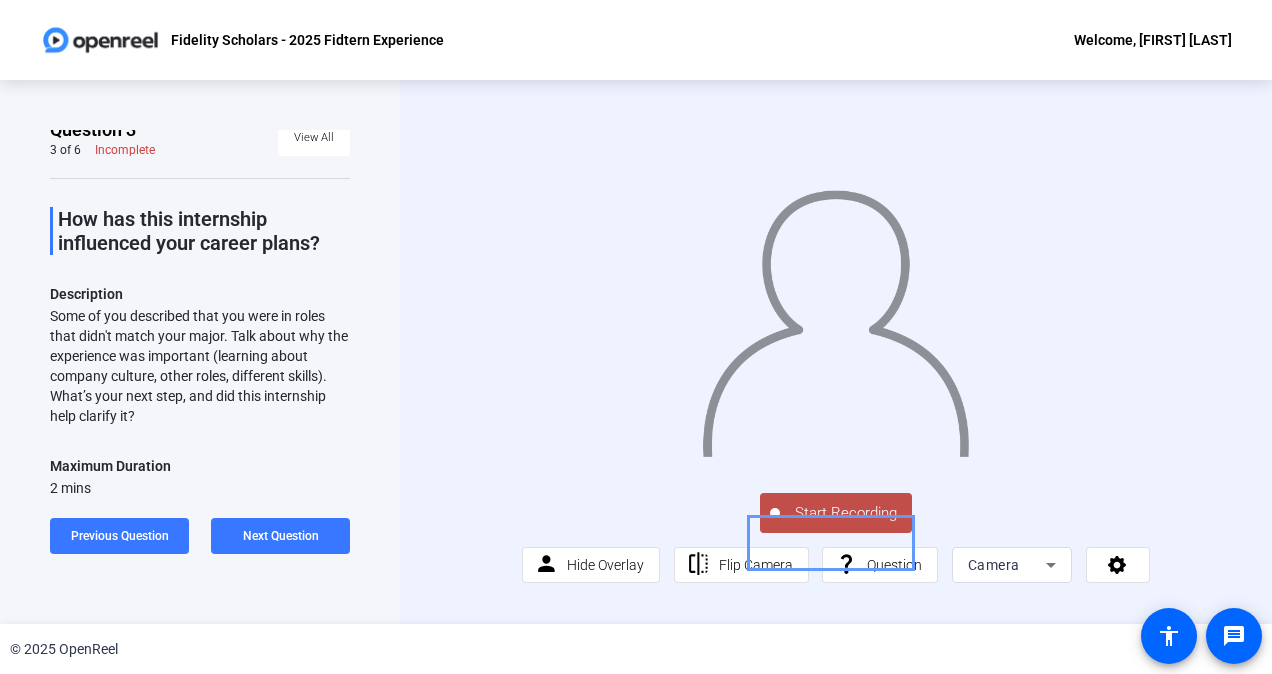 click on "Start Recording" 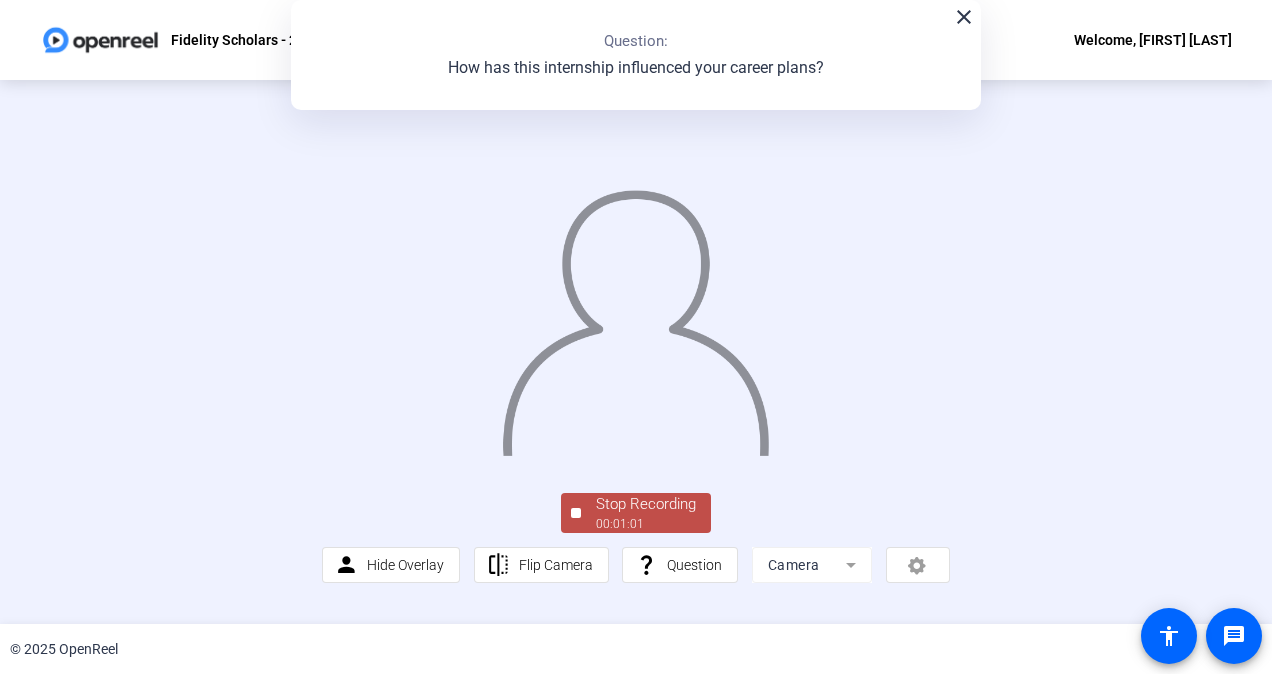 scroll, scrollTop: 106, scrollLeft: 0, axis: vertical 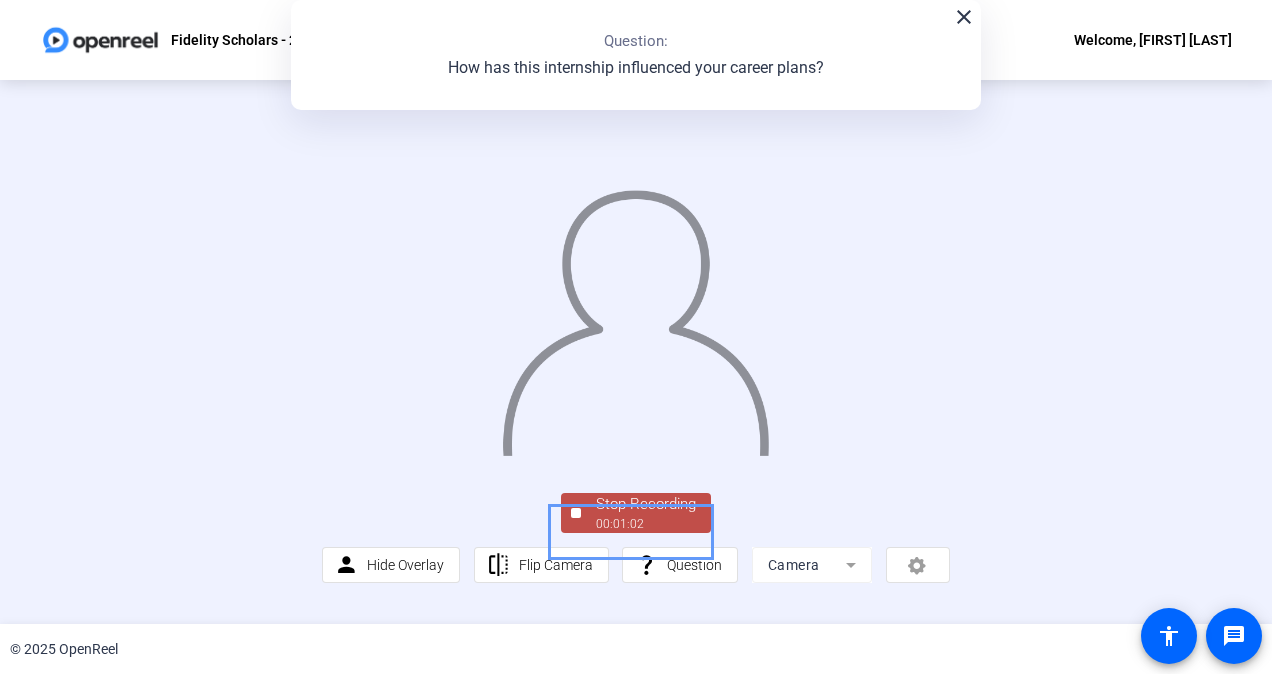 click on "00:01:02" 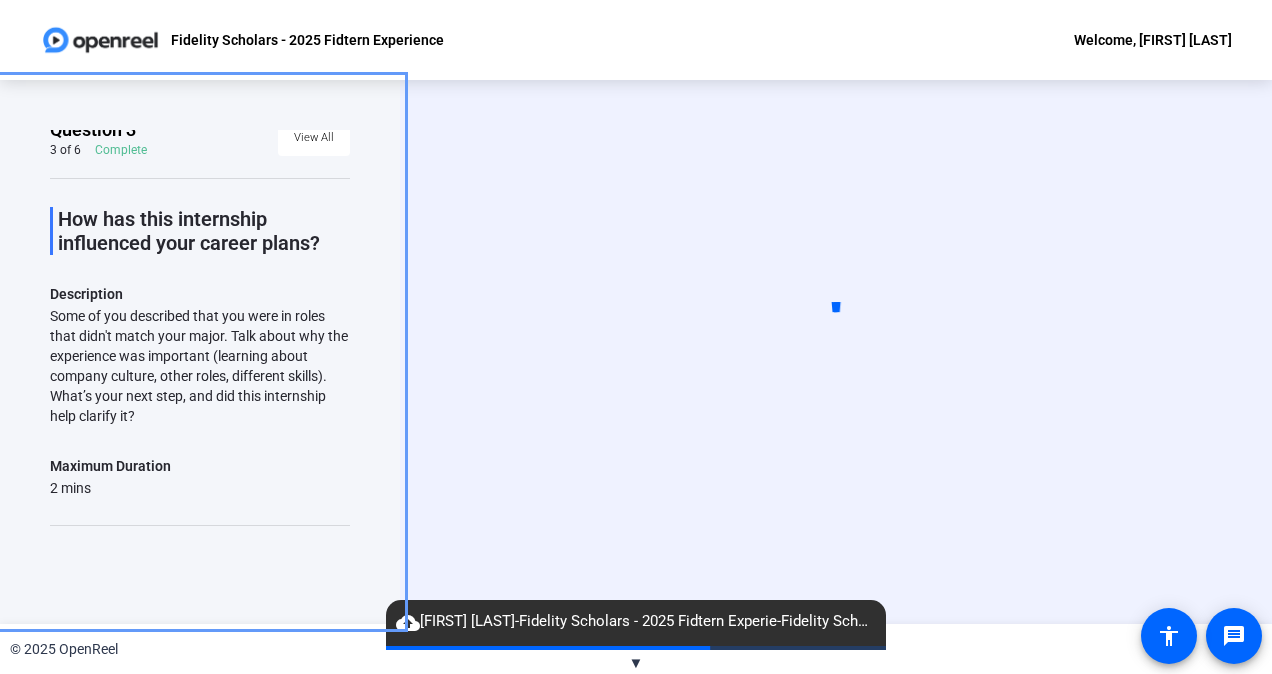 click at bounding box center (836, 352) 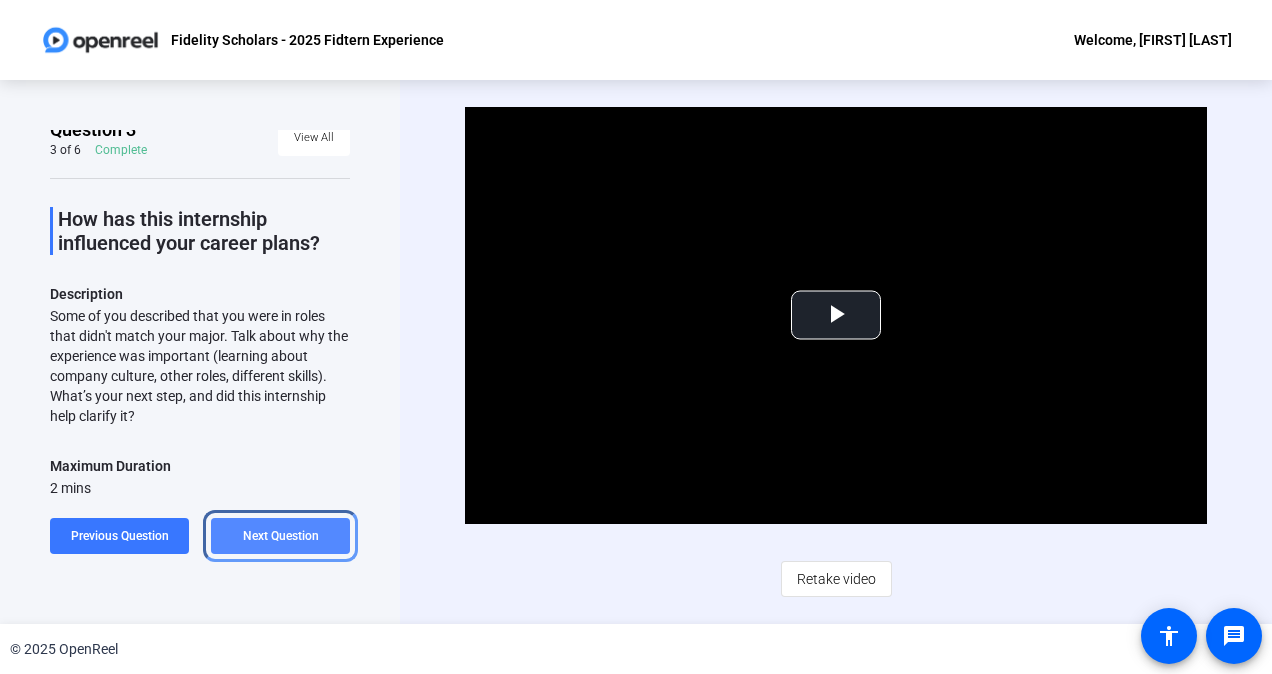 click on "Next Question" 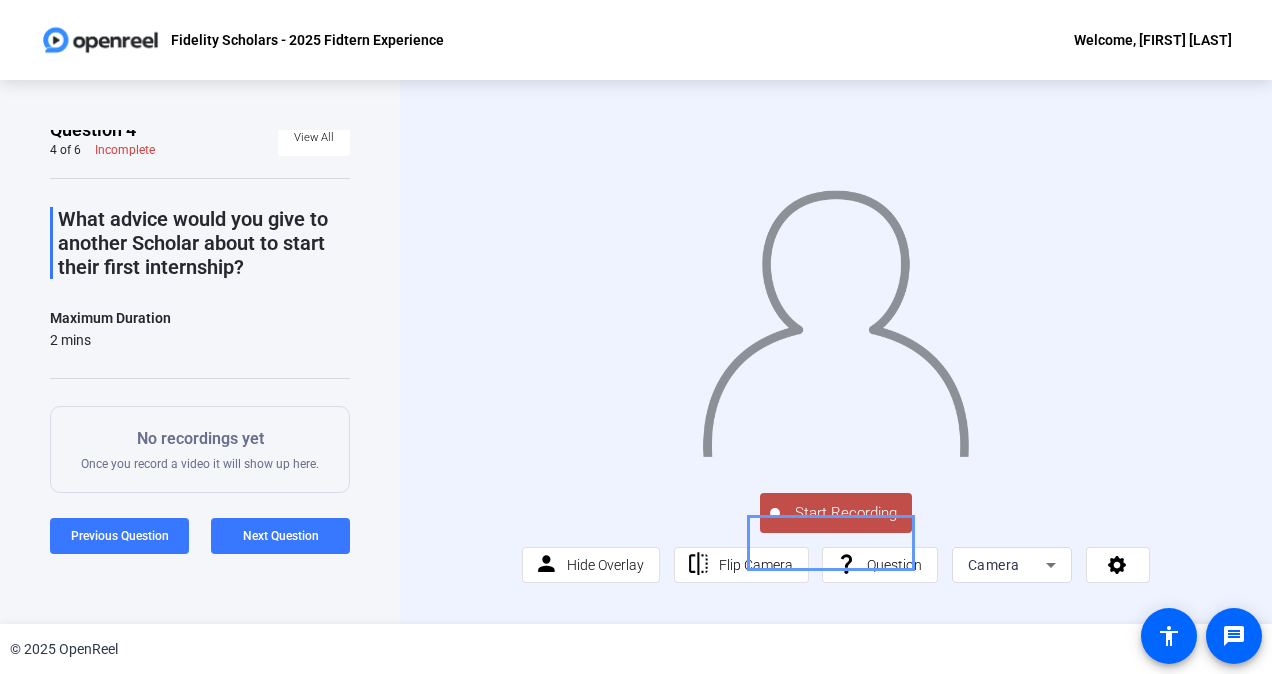 click on "Start Recording" 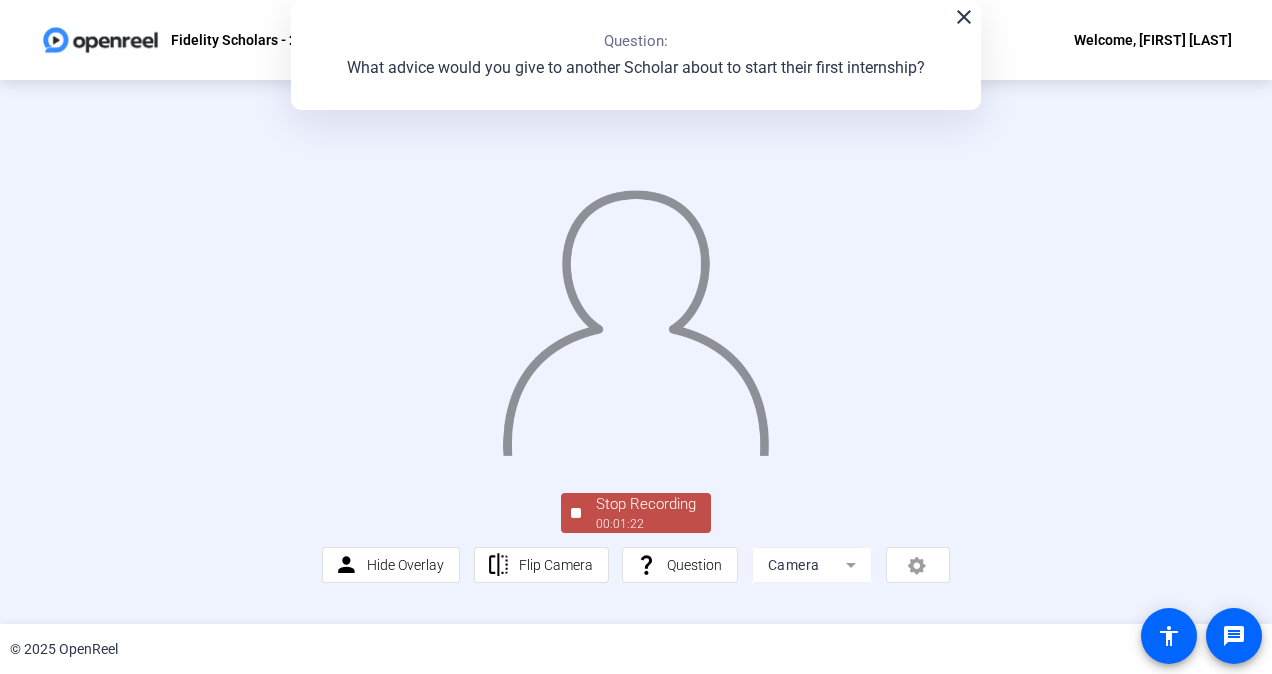 scroll, scrollTop: 104, scrollLeft: 0, axis: vertical 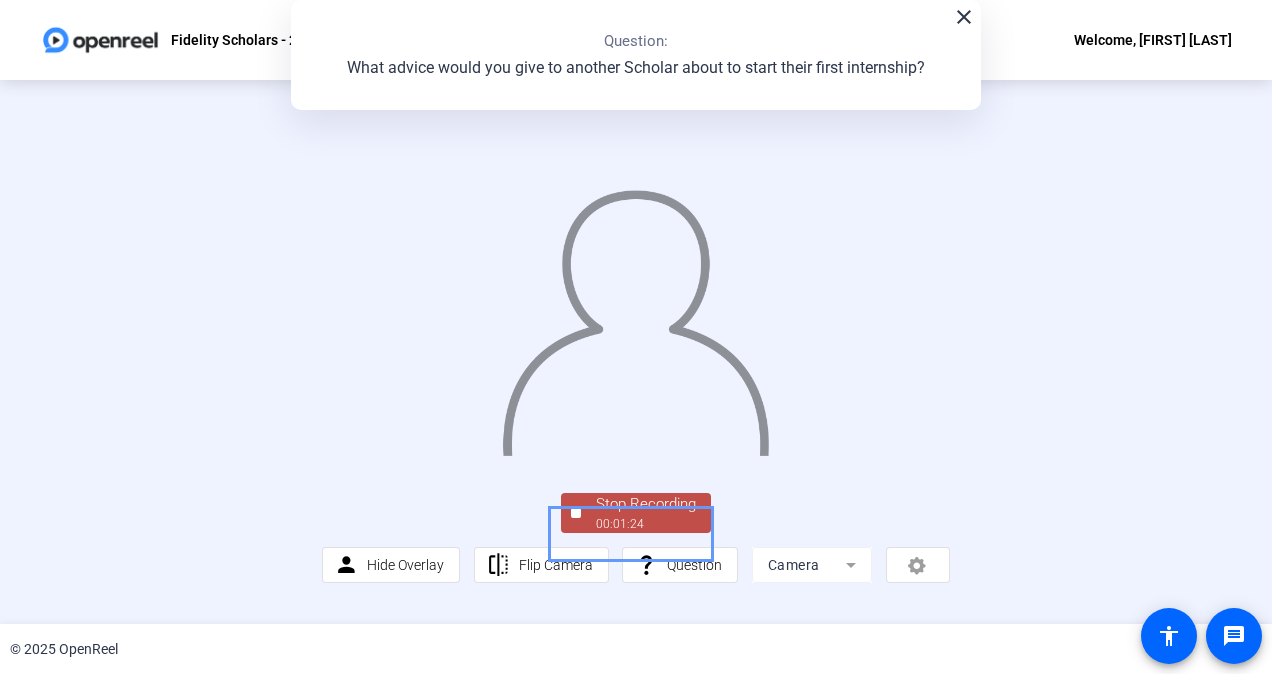 click on "00:01:24" 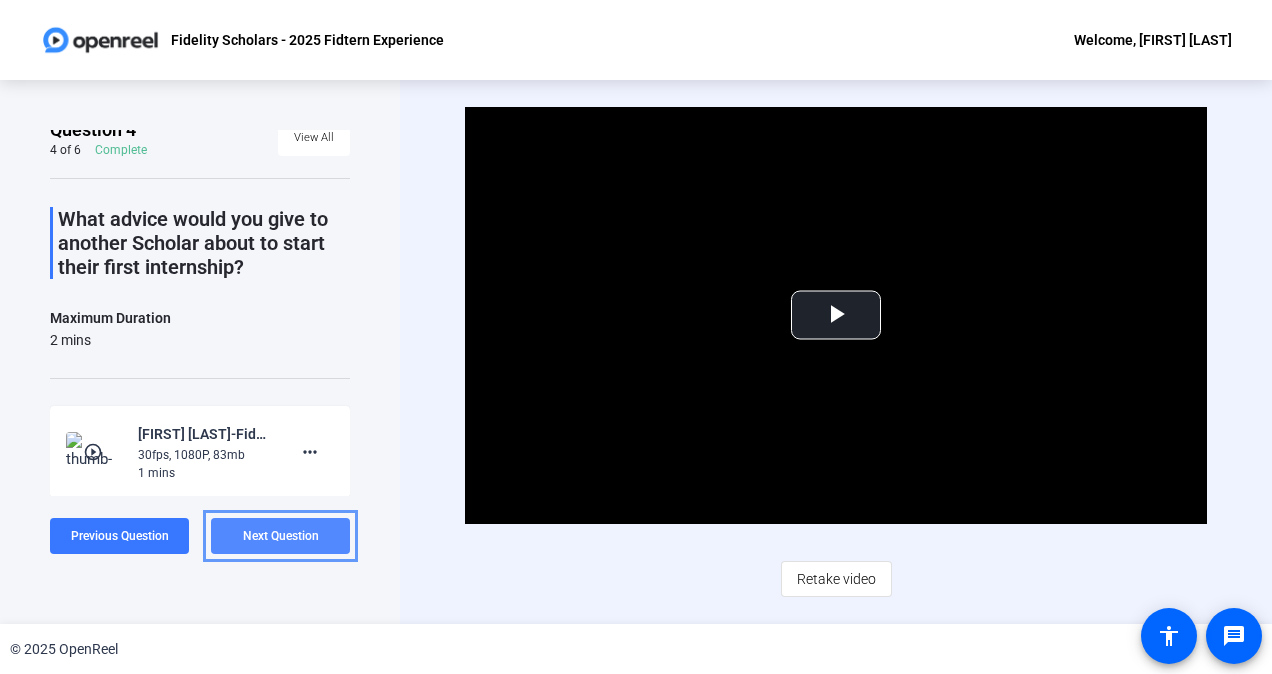 click on "Next Question" 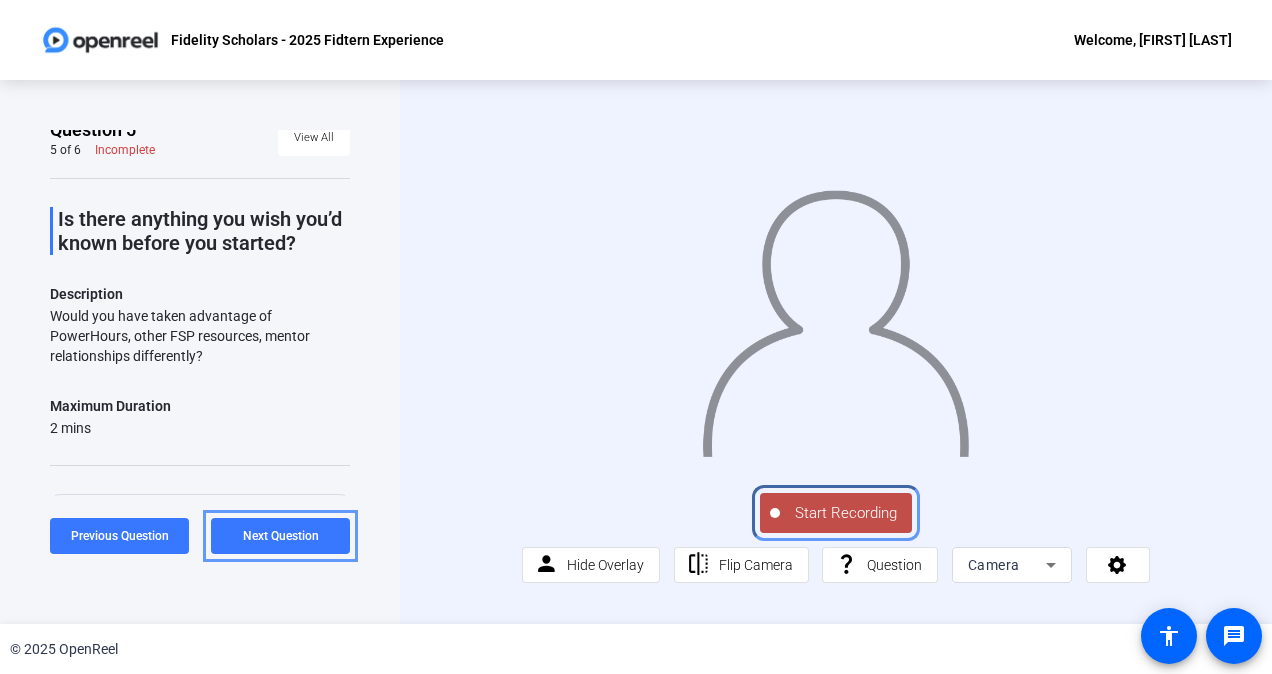 click on "Start Recording" 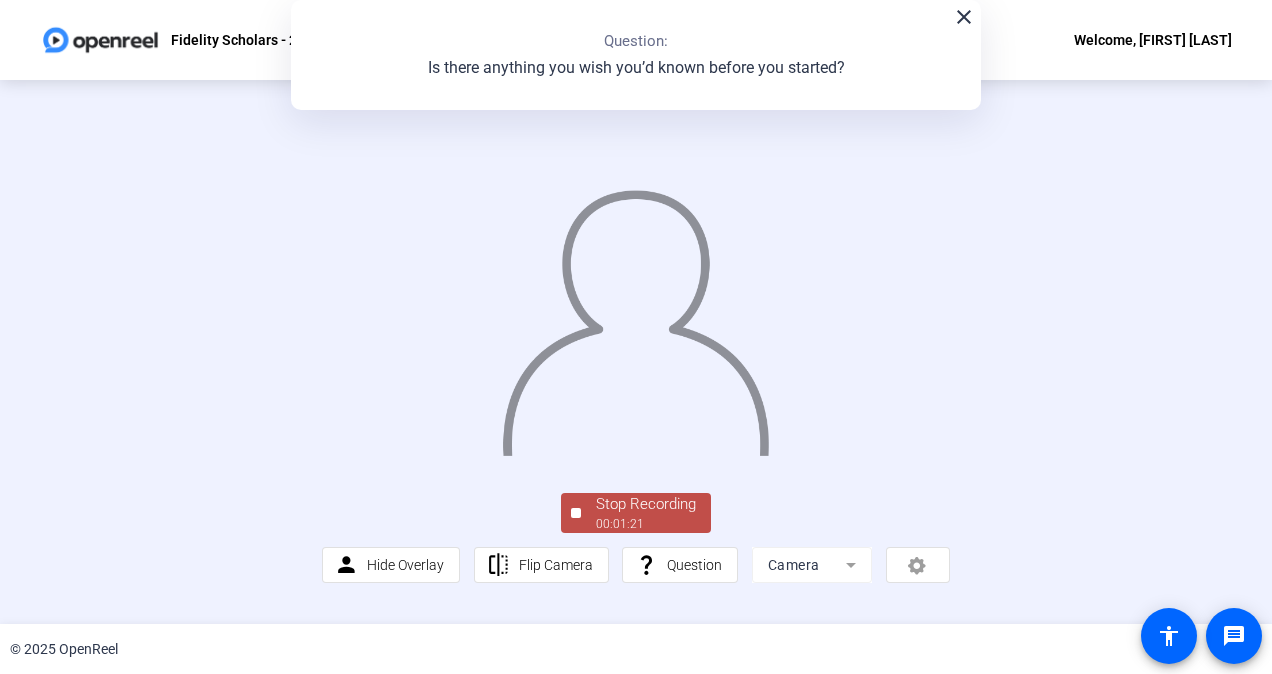 scroll, scrollTop: 106, scrollLeft: 0, axis: vertical 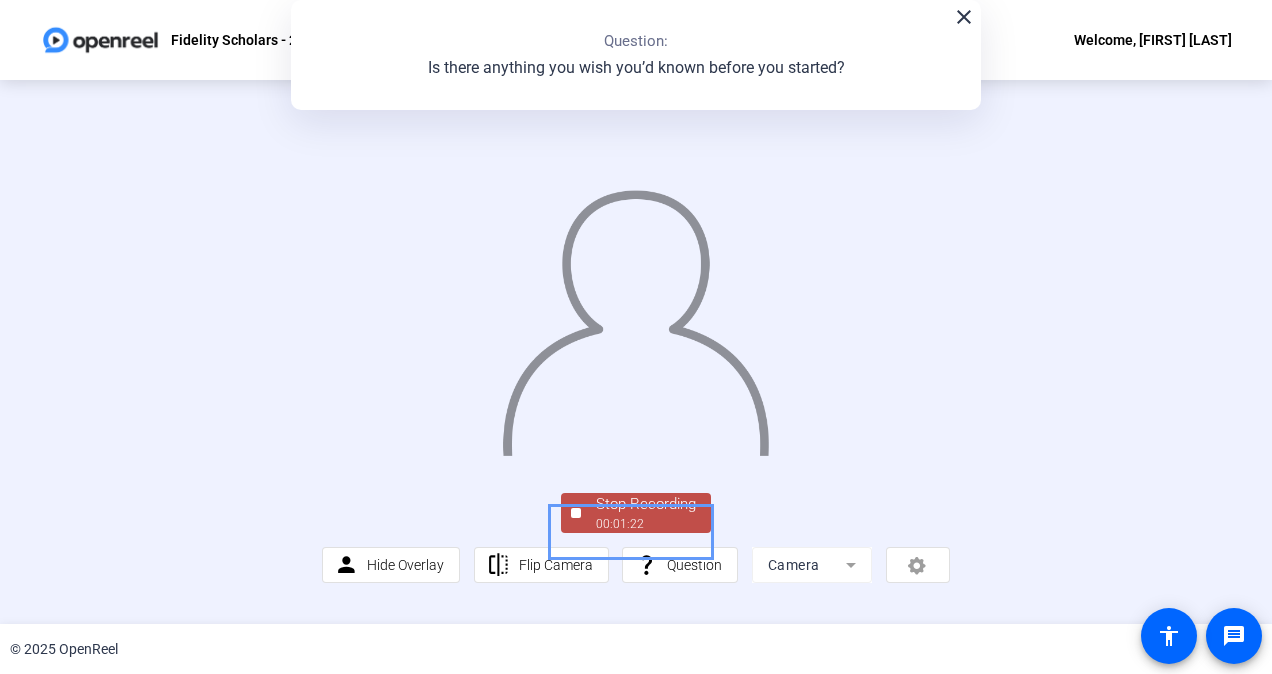 click on "Stop Recording" 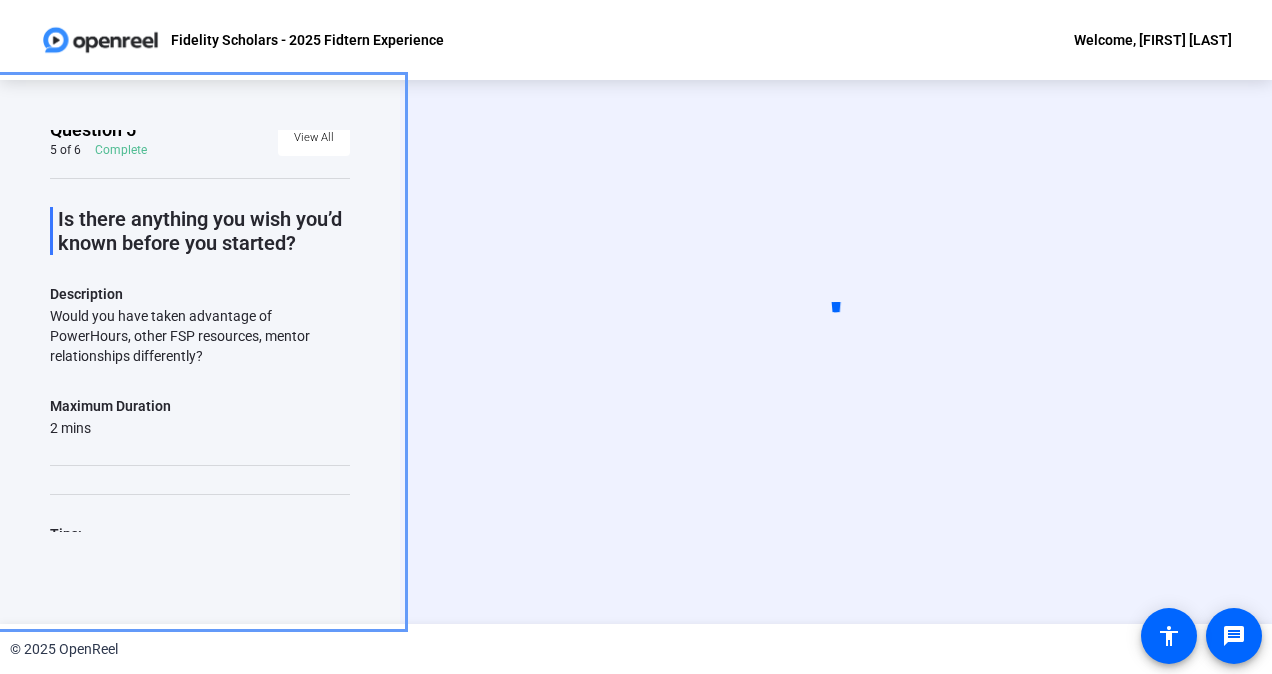 click on "Question 5 5 of 6  Complete  View All  Is there anything you wish you’d known before you started?  Description  Would you have taken advantage of PowerHours, other FSP resources, mentor relationships differently?  Maximum Duration  2 mins  Tips:
You can retake a recording you don’t like
Pick a quiet and well-lit area to record
Be yourself! It doesn’t have to be perfect" 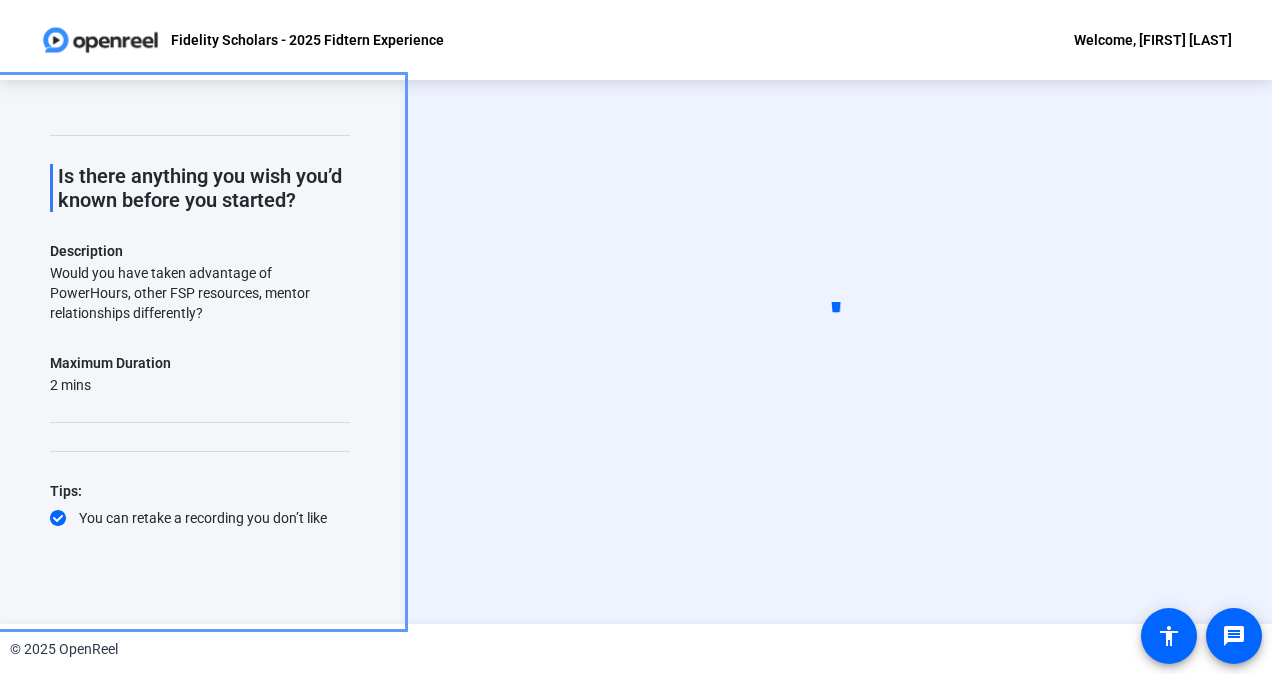 scroll, scrollTop: 124, scrollLeft: 0, axis: vertical 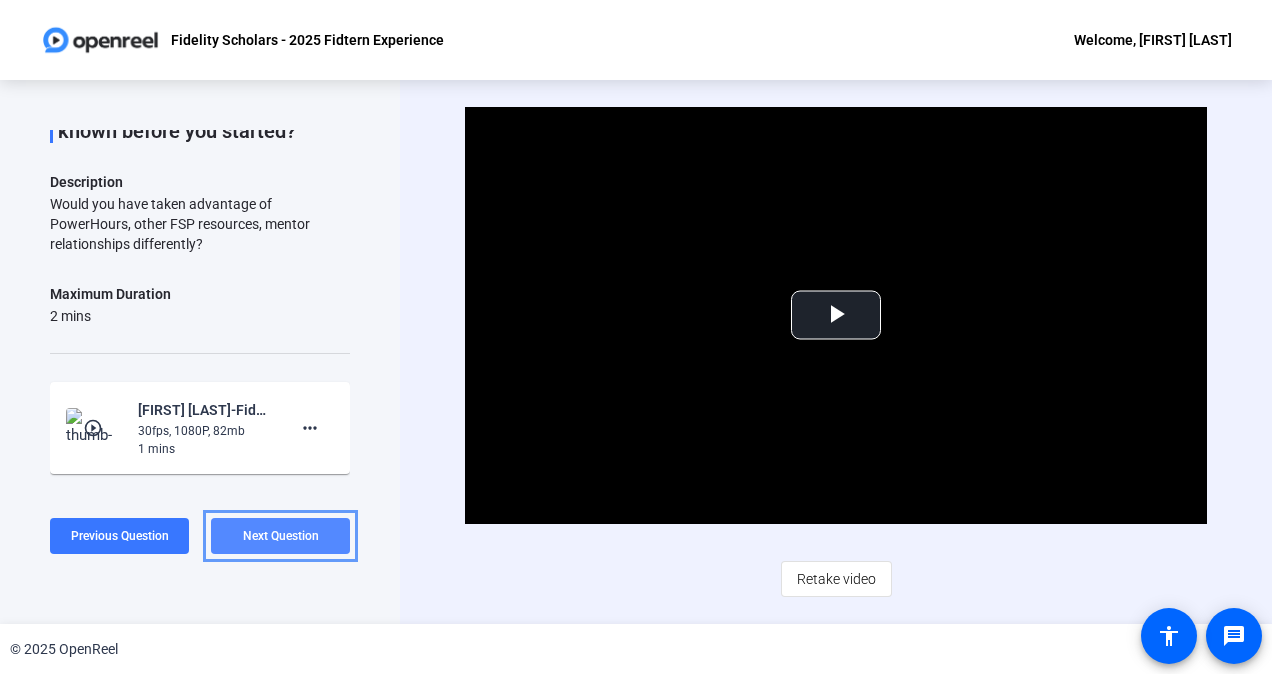 click 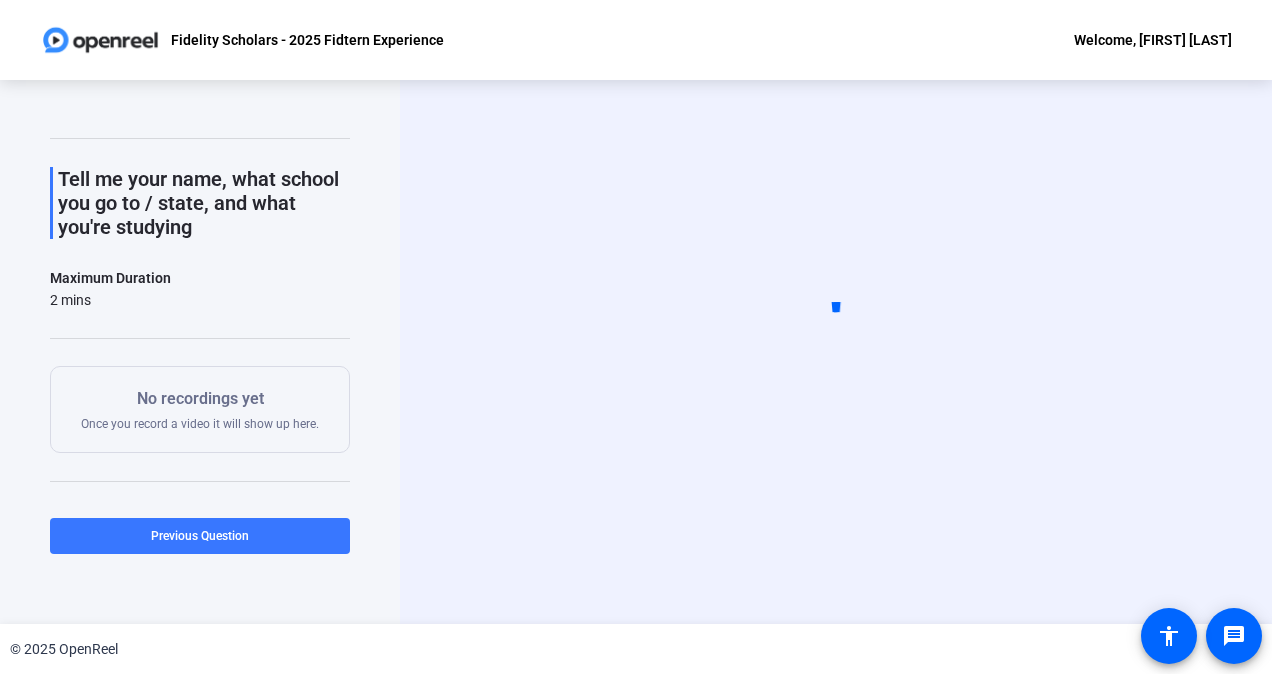 scroll, scrollTop: 51, scrollLeft: 0, axis: vertical 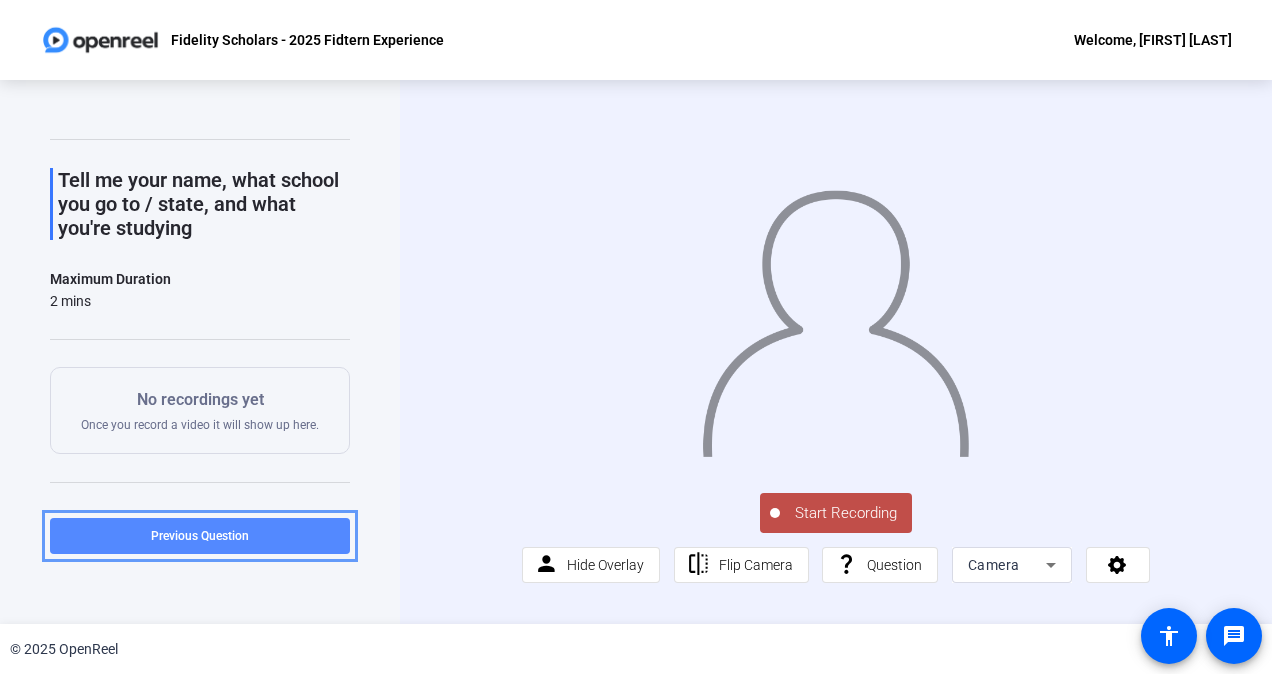 click 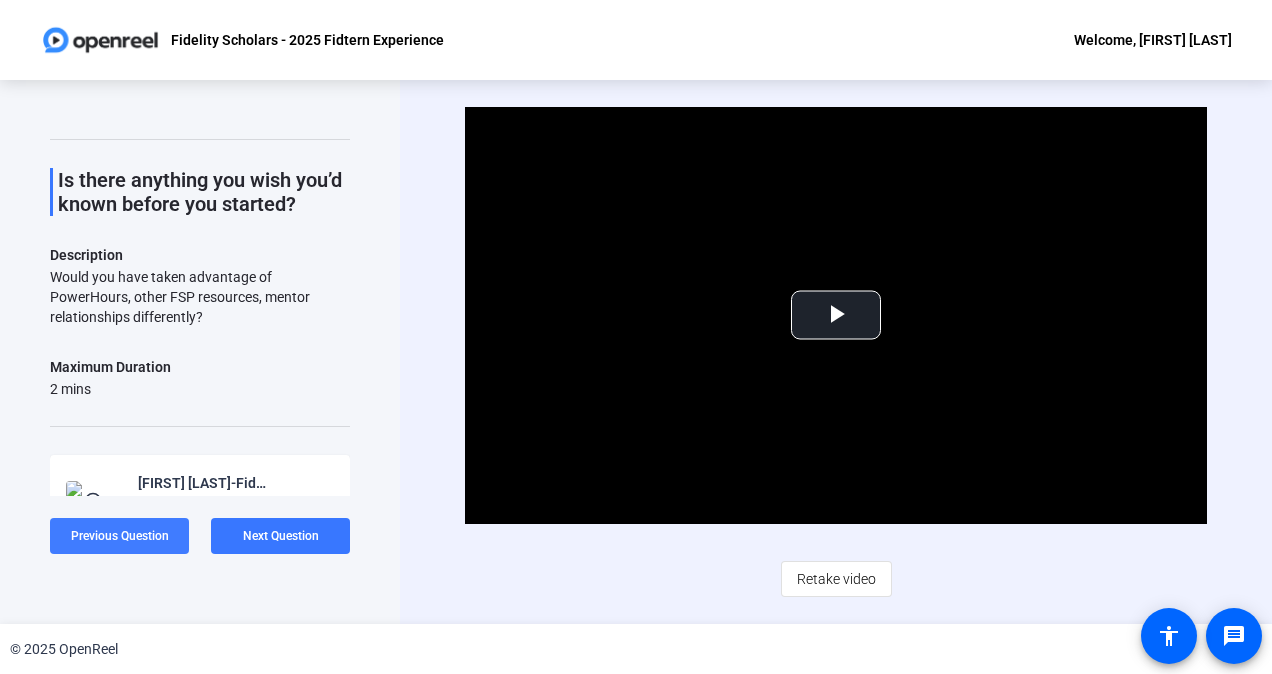 scroll, scrollTop: 124, scrollLeft: 0, axis: vertical 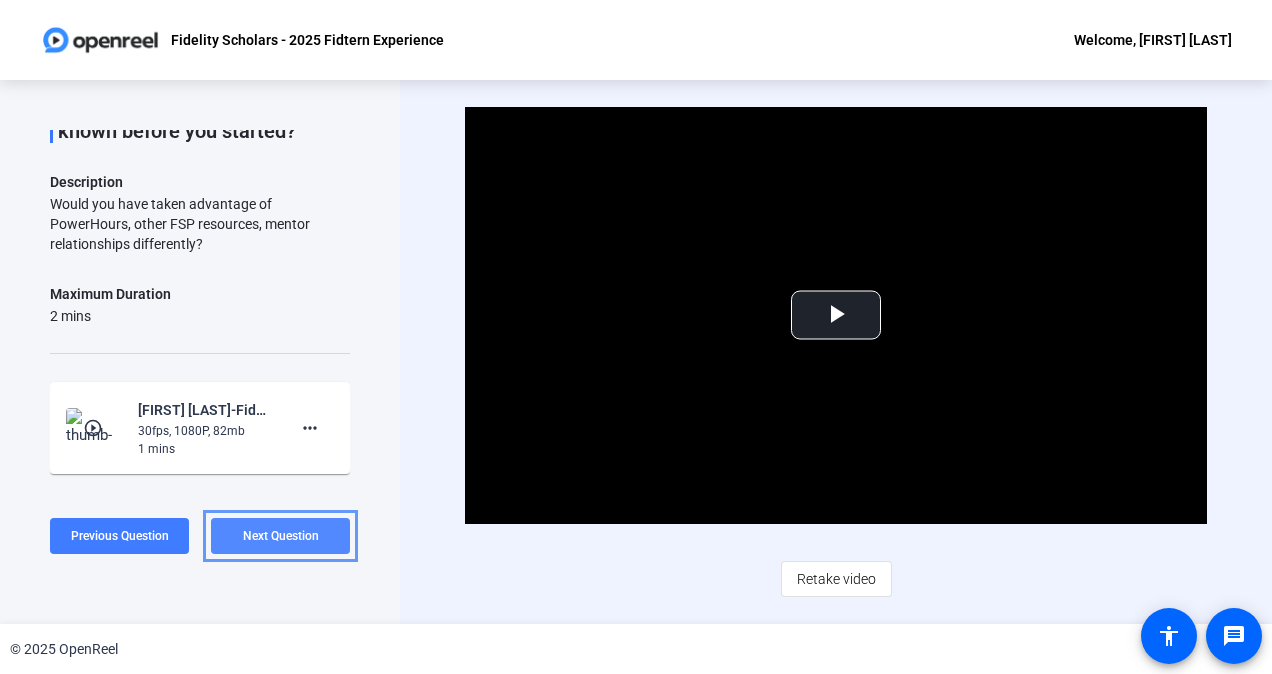 click on "Next Question" 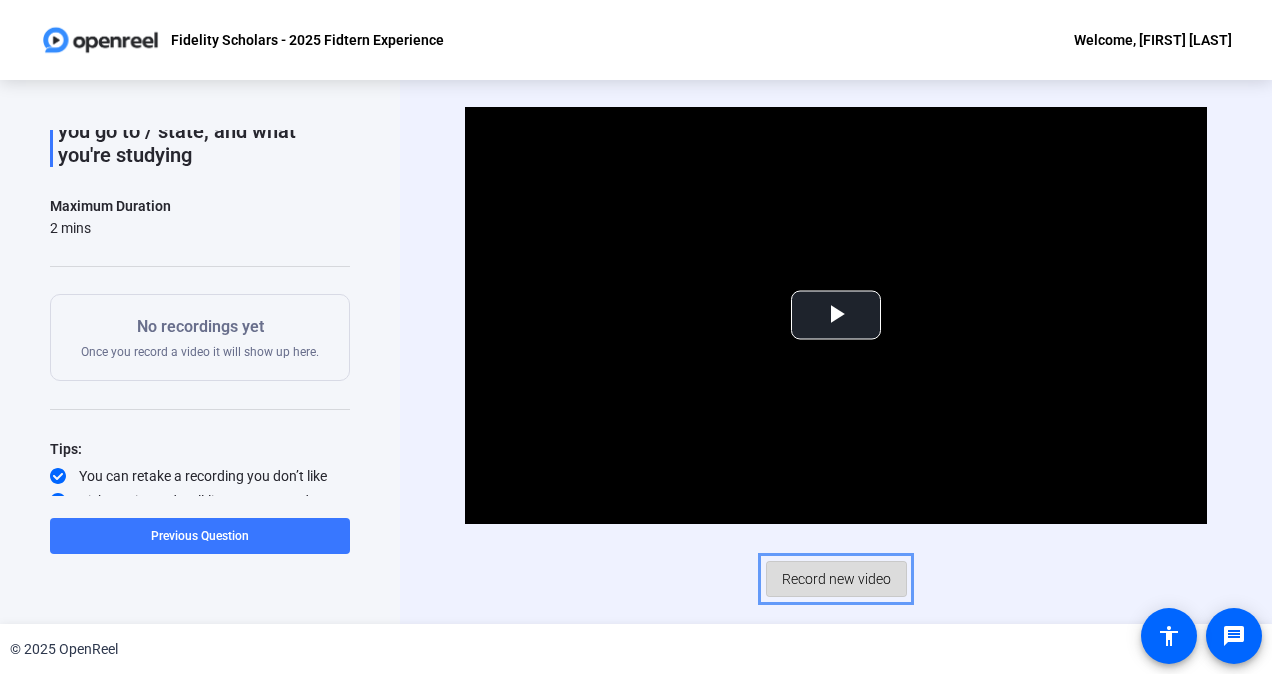 click on "Record new video" 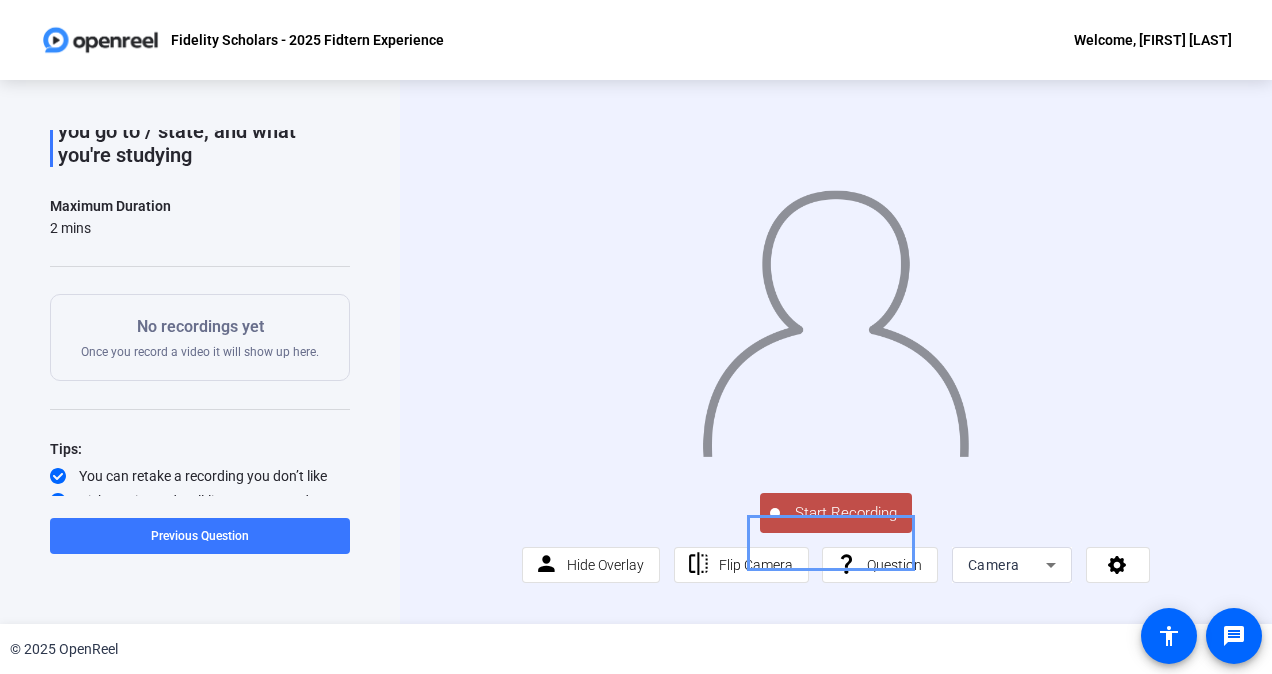 drag, startPoint x: 848, startPoint y: 550, endPoint x: 779, endPoint y: 542, distance: 69.46222 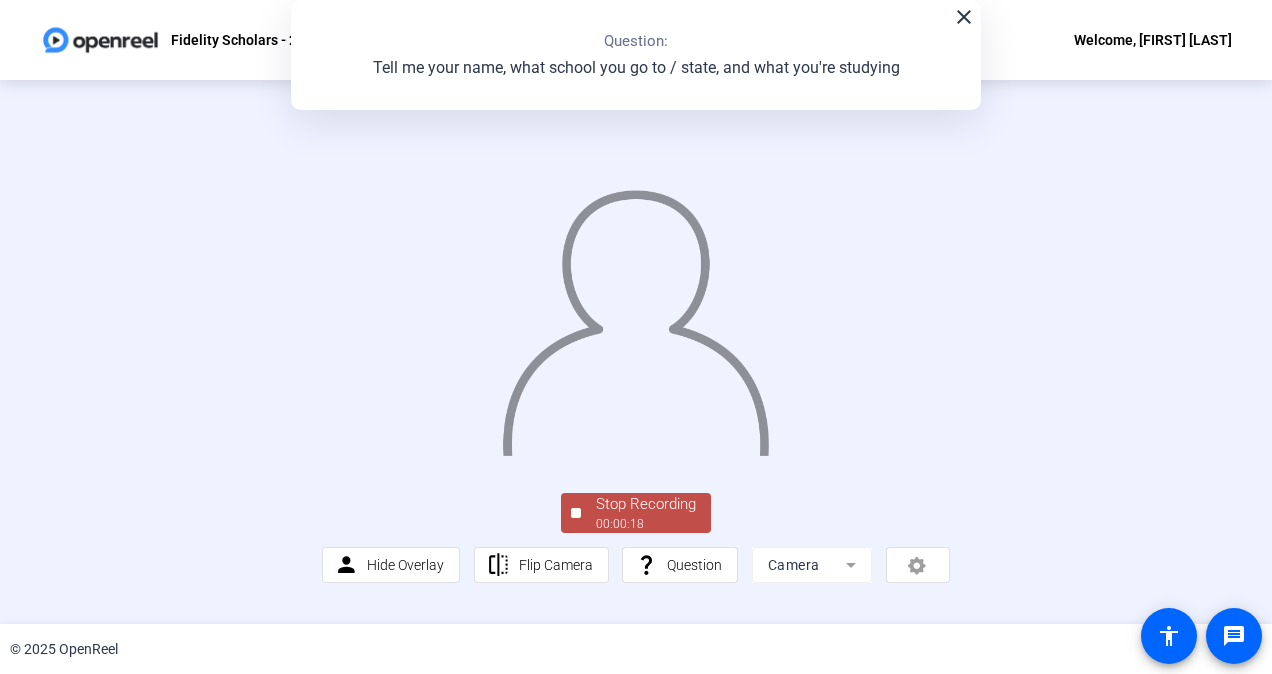 scroll, scrollTop: 106, scrollLeft: 0, axis: vertical 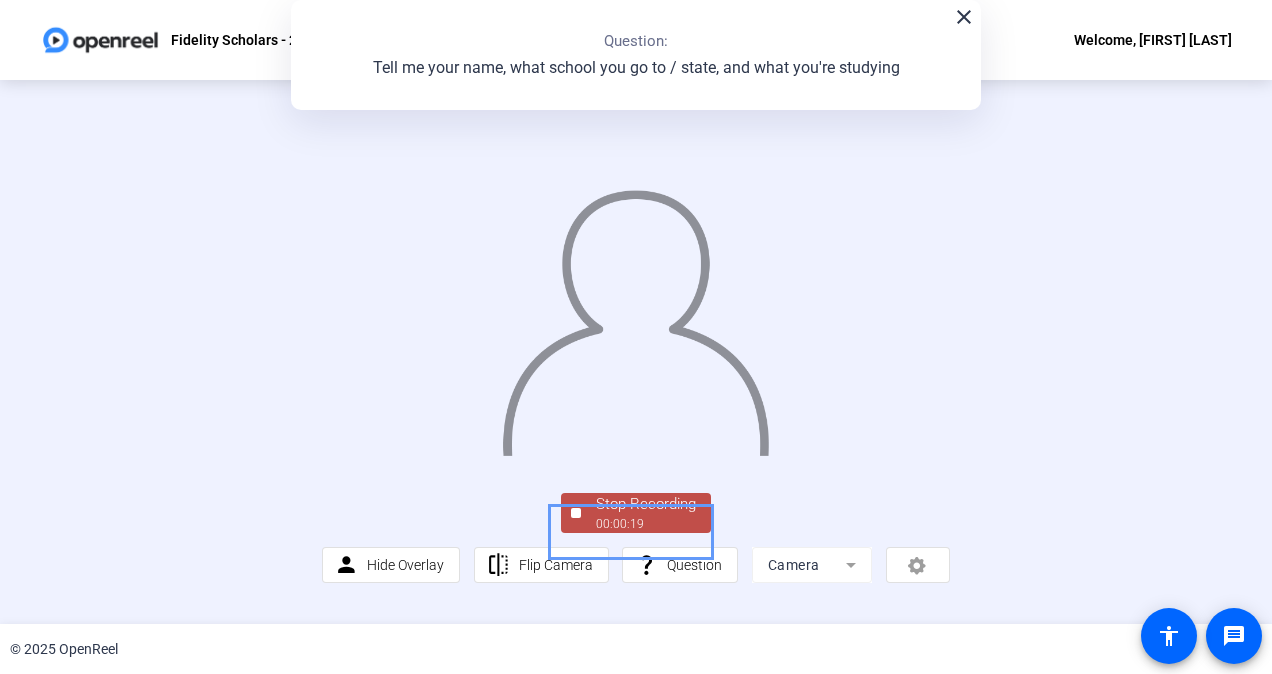 click on "Stop Recording" 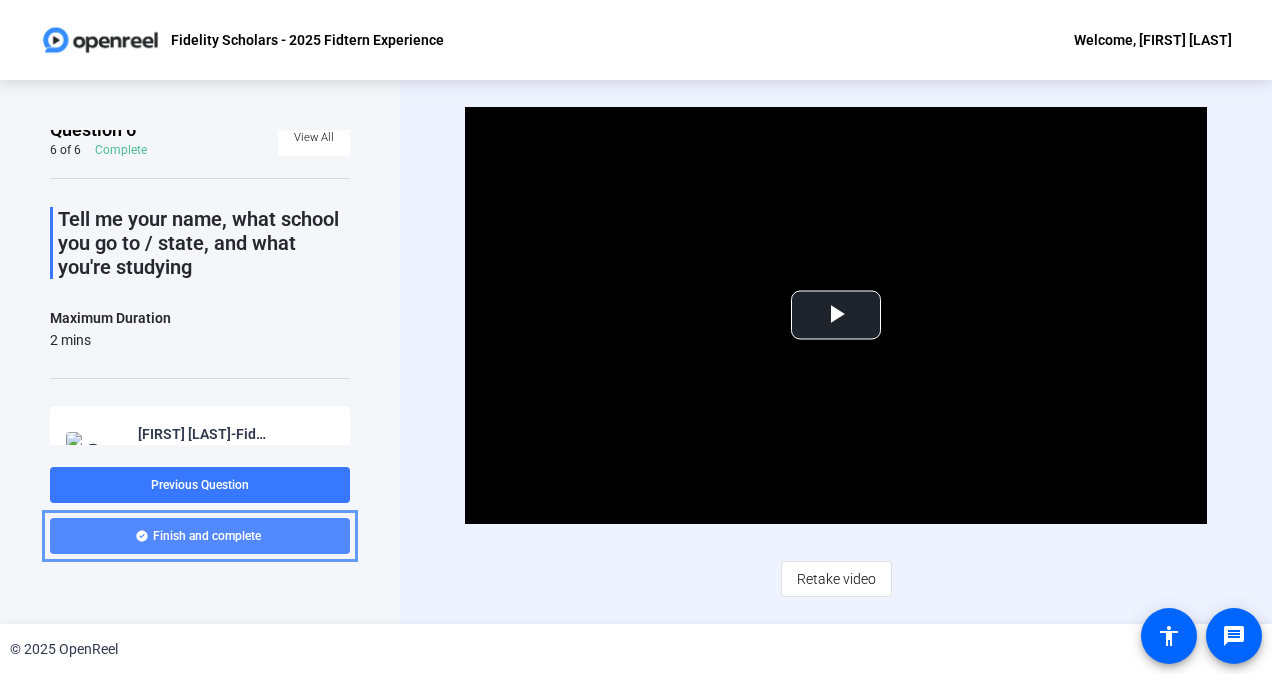 click 